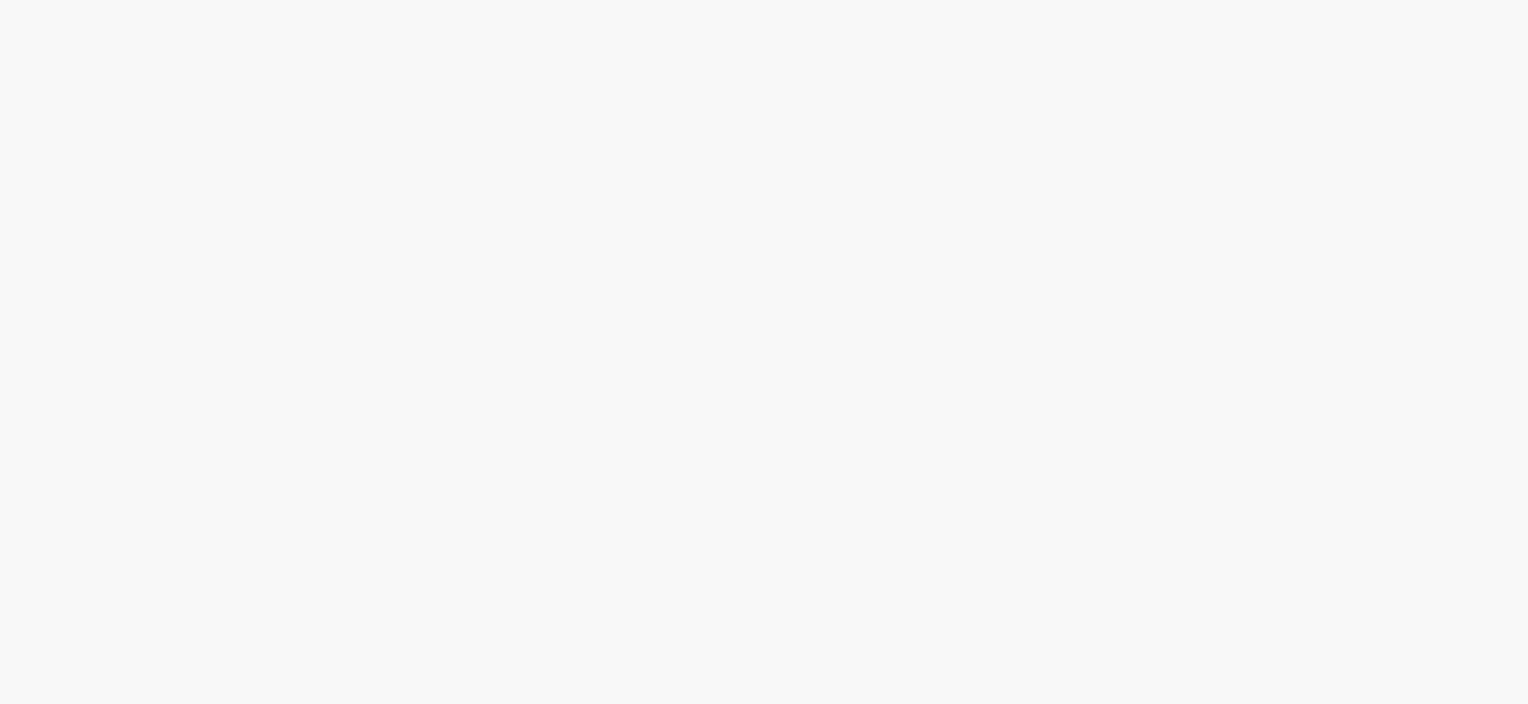 scroll, scrollTop: 0, scrollLeft: 0, axis: both 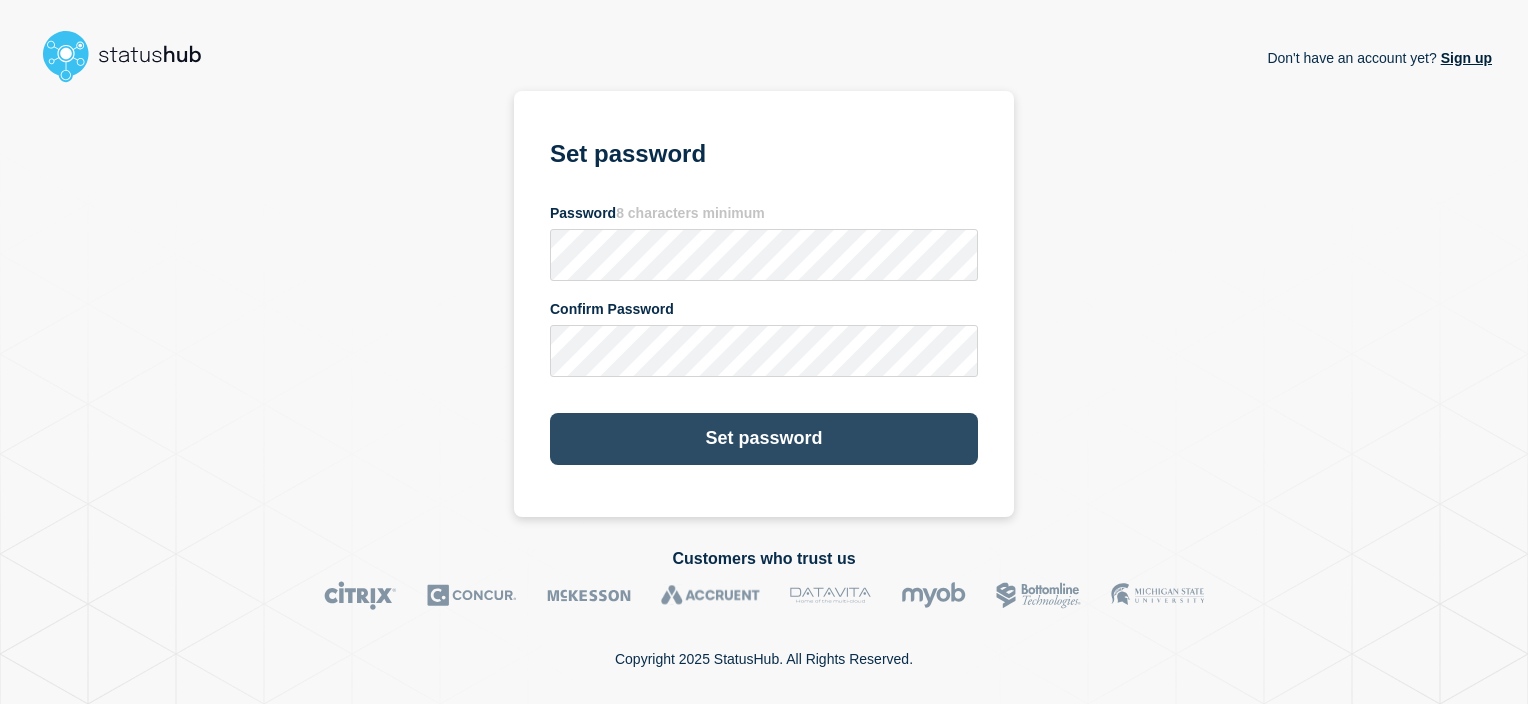 click on "Set password" at bounding box center (764, 439) 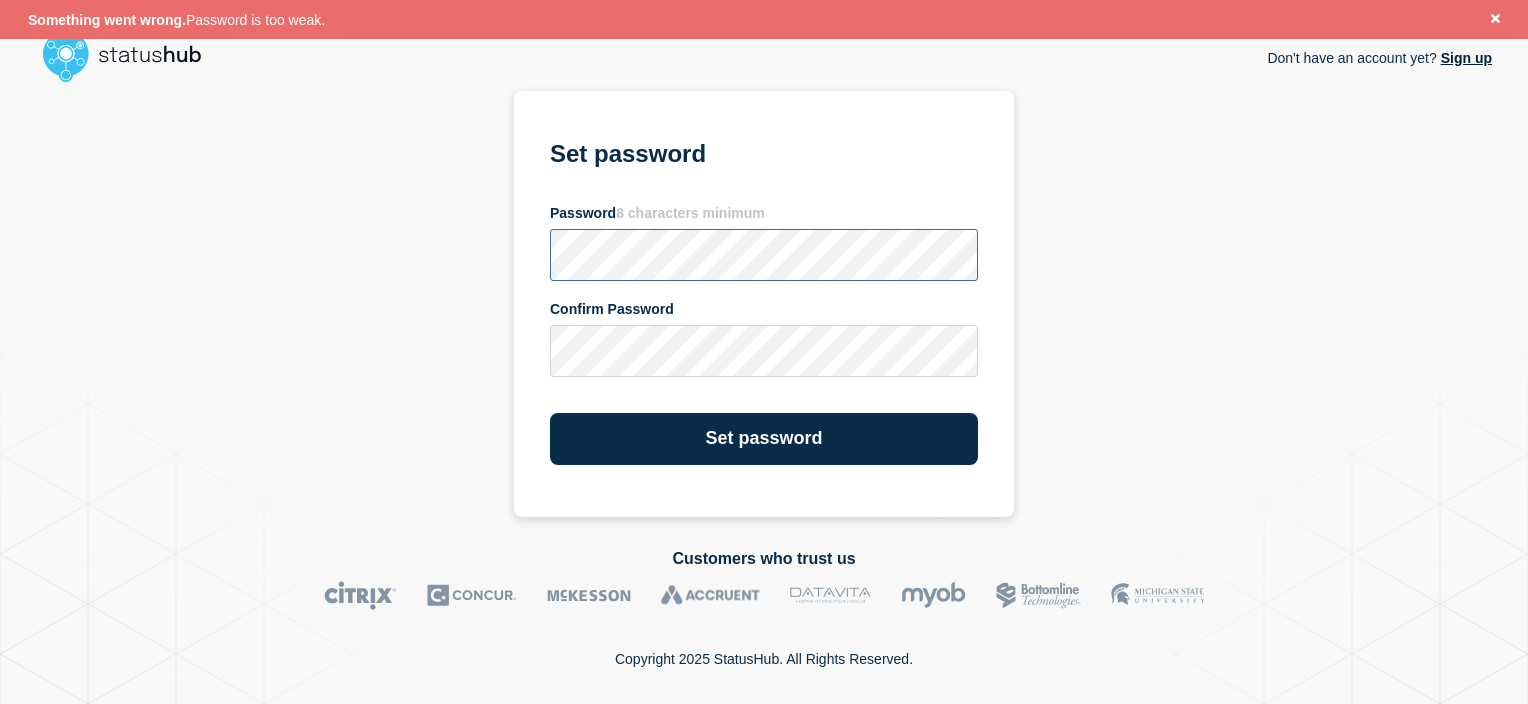 click on "Don't have an account yet?  Sign up Set password Password  8 characters minimum Confirm Password Set password" at bounding box center [764, 304] 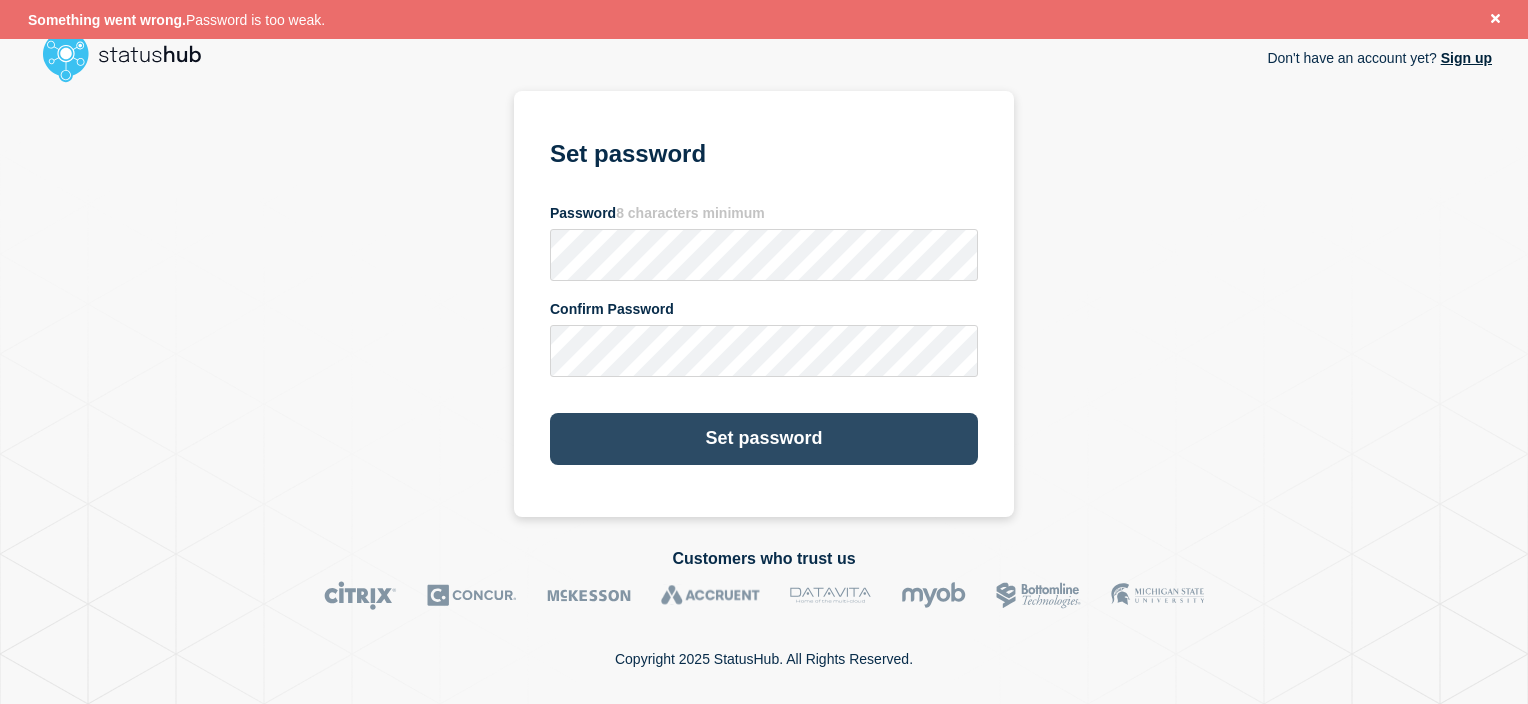 click on "Set password" at bounding box center [764, 439] 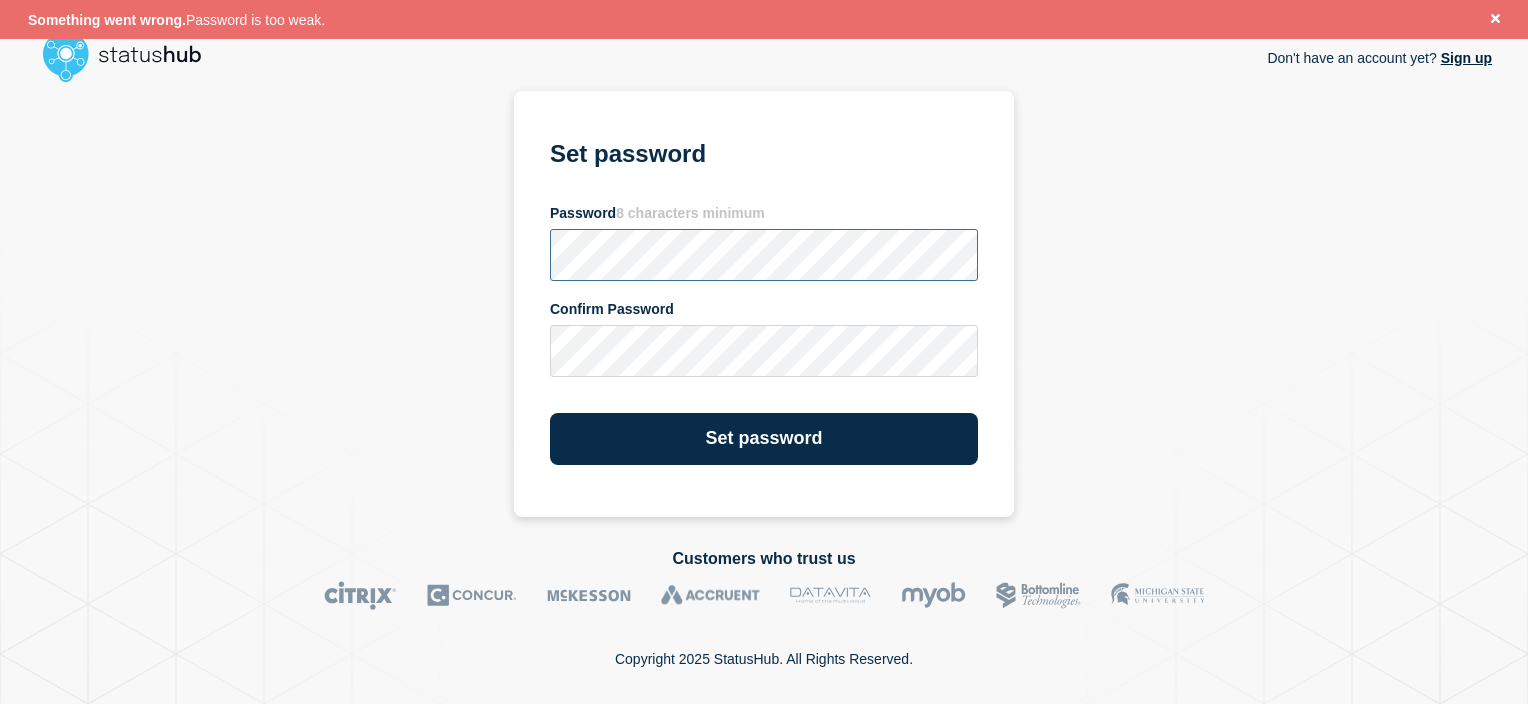 click on "Don't have an account yet?  Sign up Set password Password  8 characters minimum Confirm Password Set password" at bounding box center [764, 304] 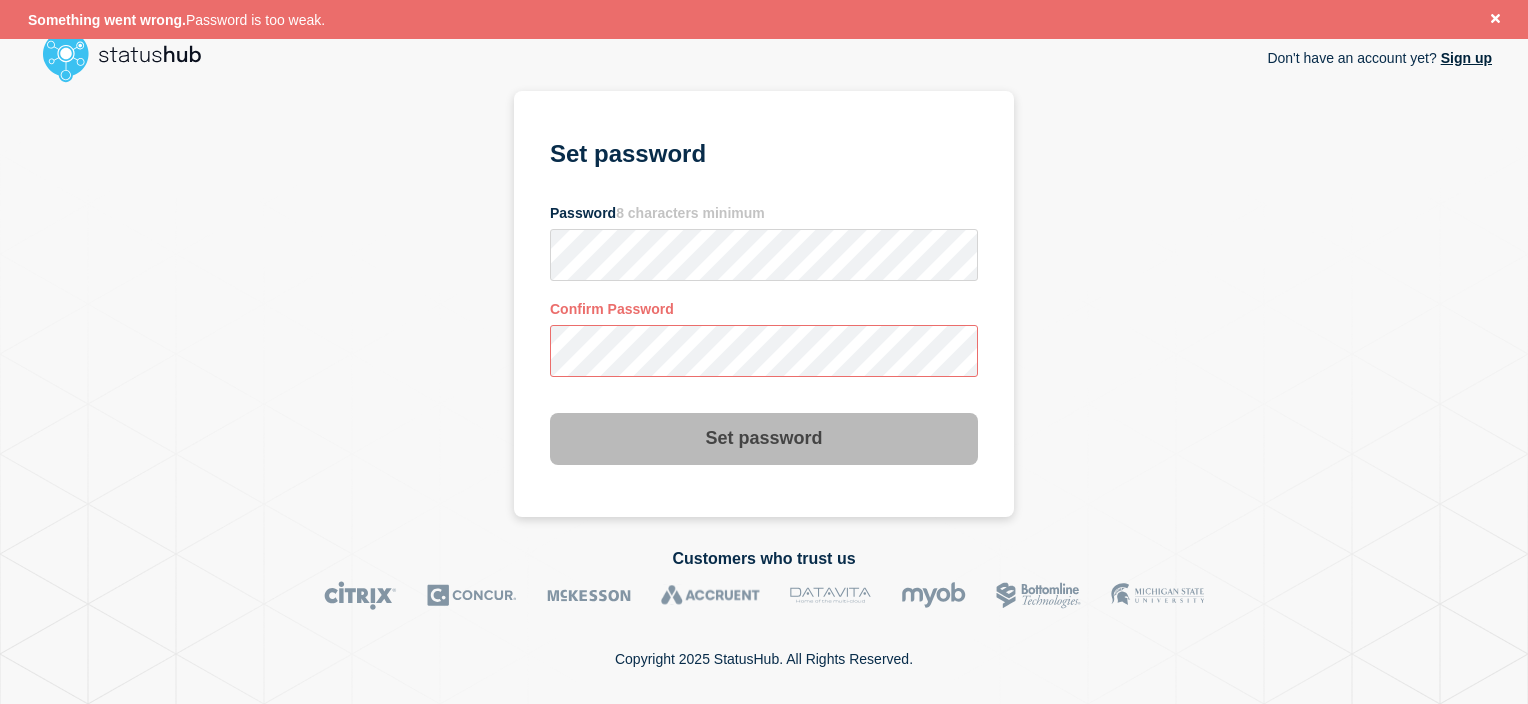 click on "Don't have an account yet?  Sign up Set password Password  8 characters minimum Confirm Password Set password" at bounding box center (764, 304) 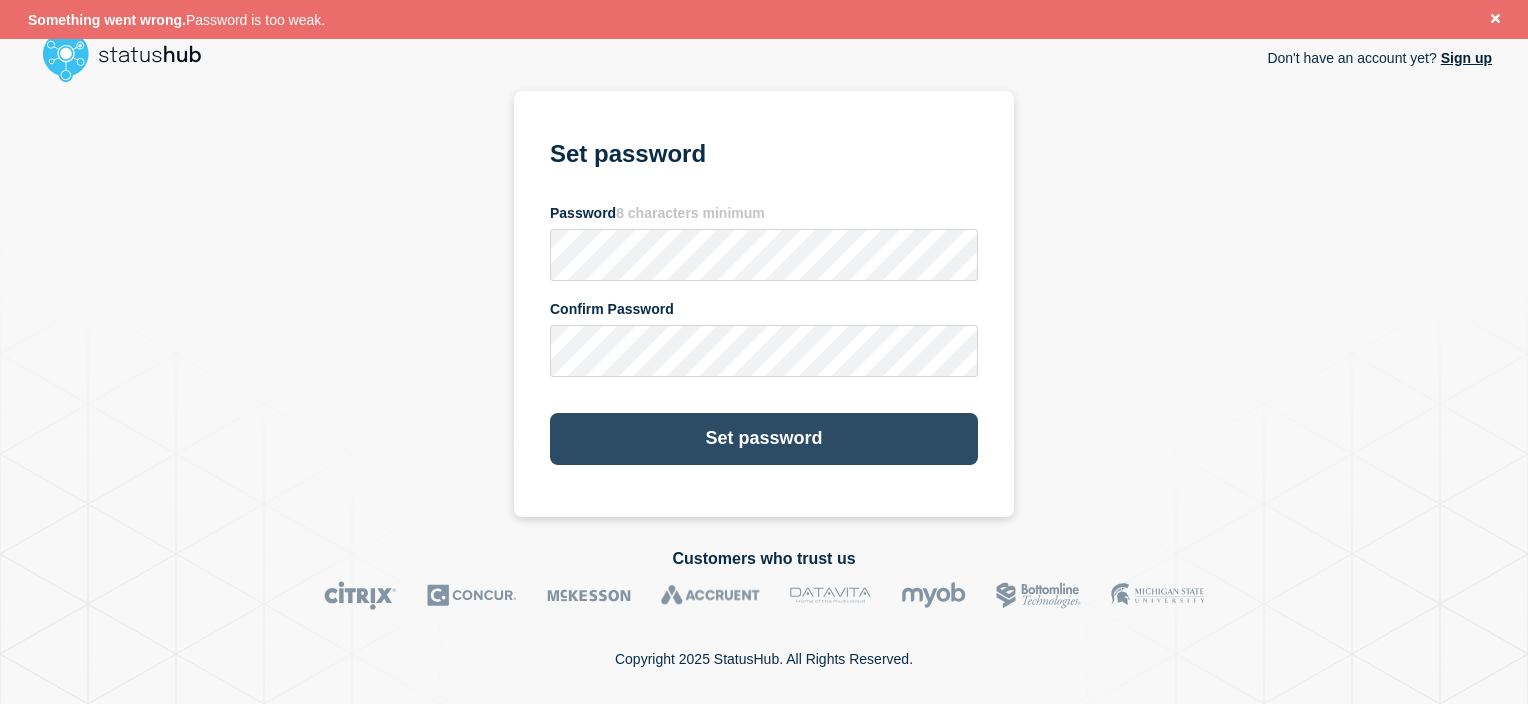 click on "Set password" at bounding box center (764, 439) 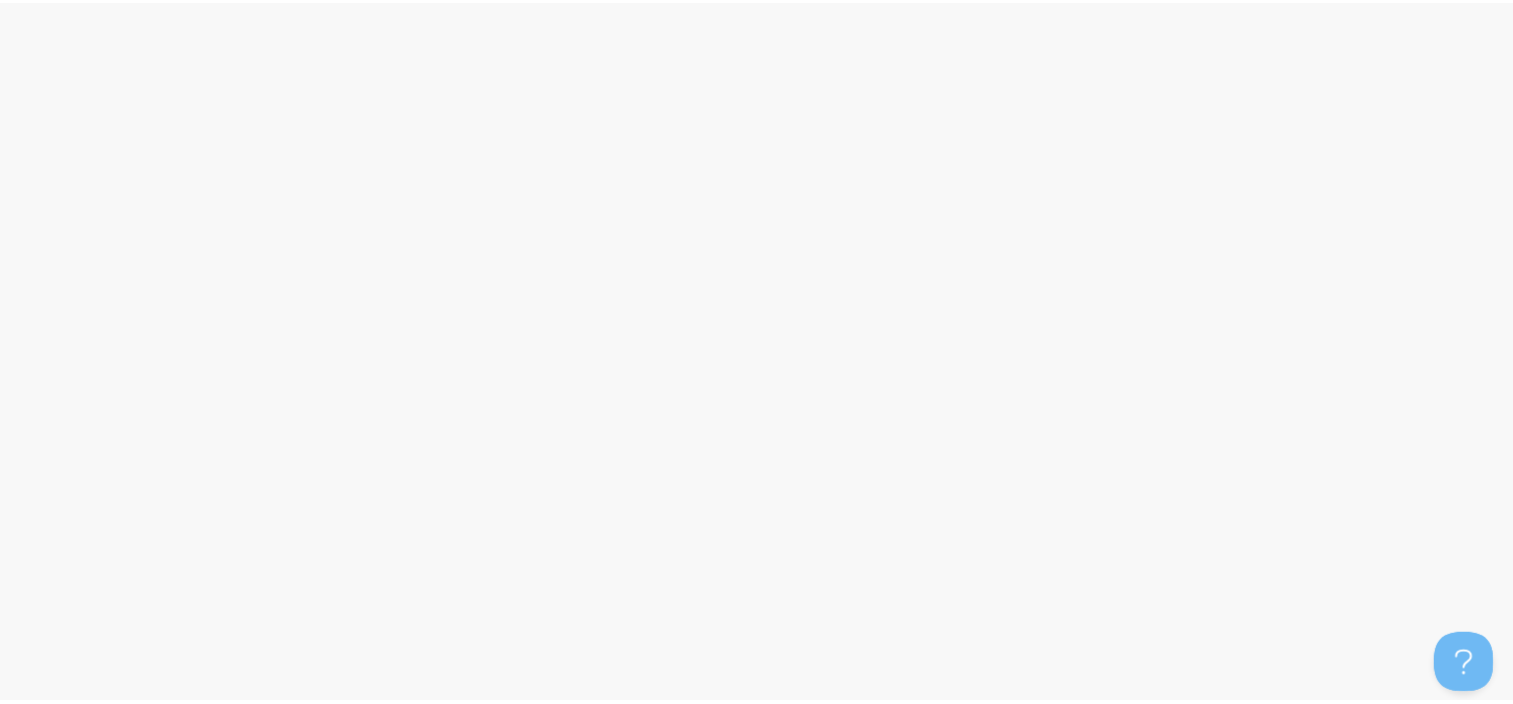 scroll, scrollTop: 0, scrollLeft: 0, axis: both 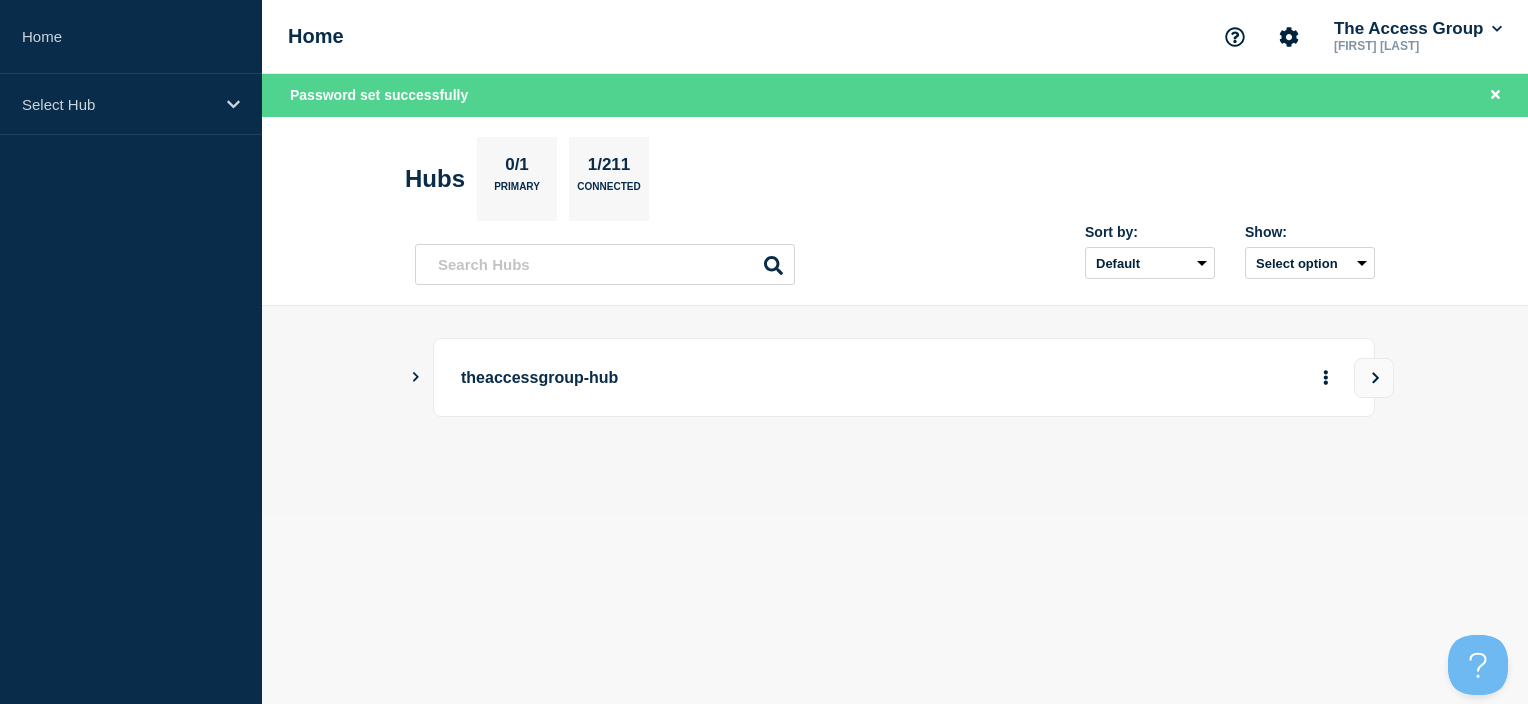 click on "theaccessgroup-hub" at bounding box center [895, 411] 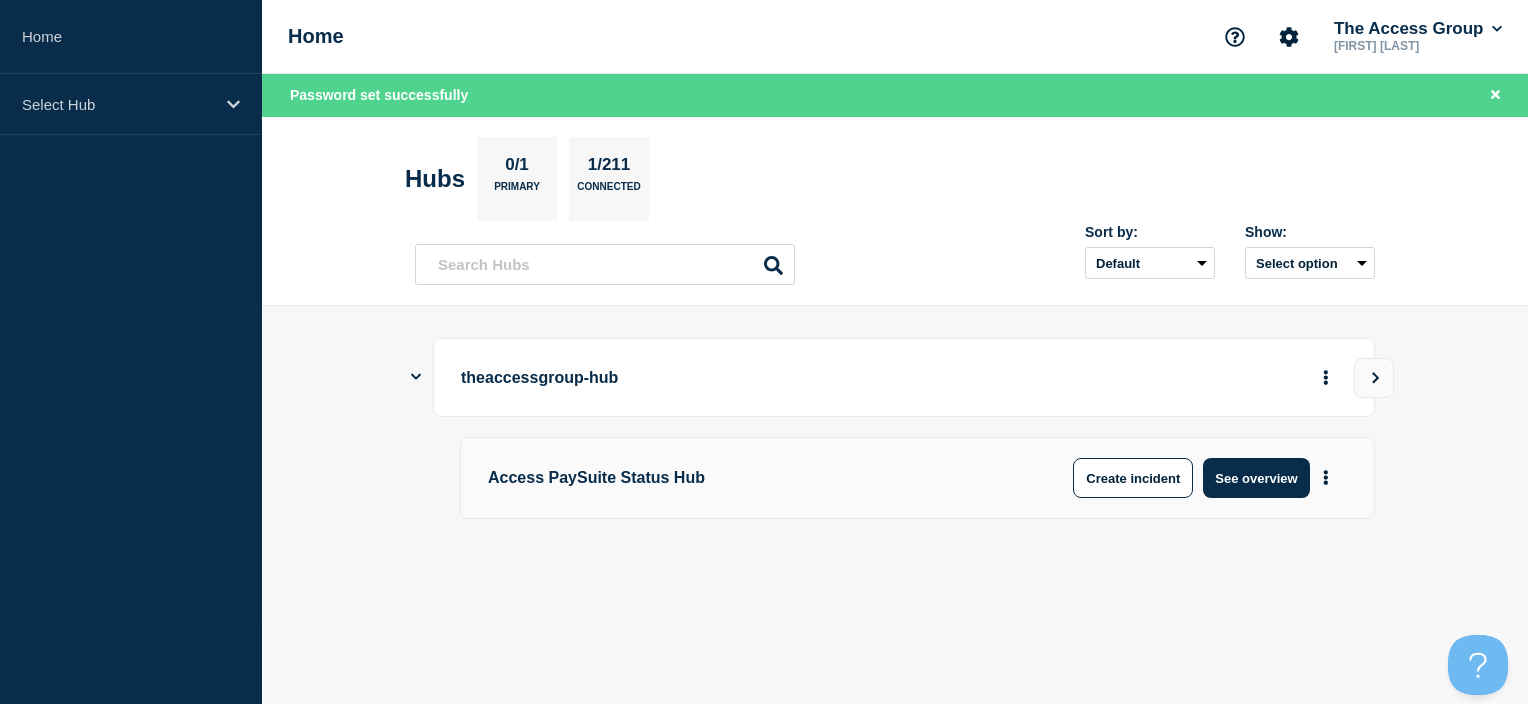 click on "theaccessgroup-hub" at bounding box center (737, 377) 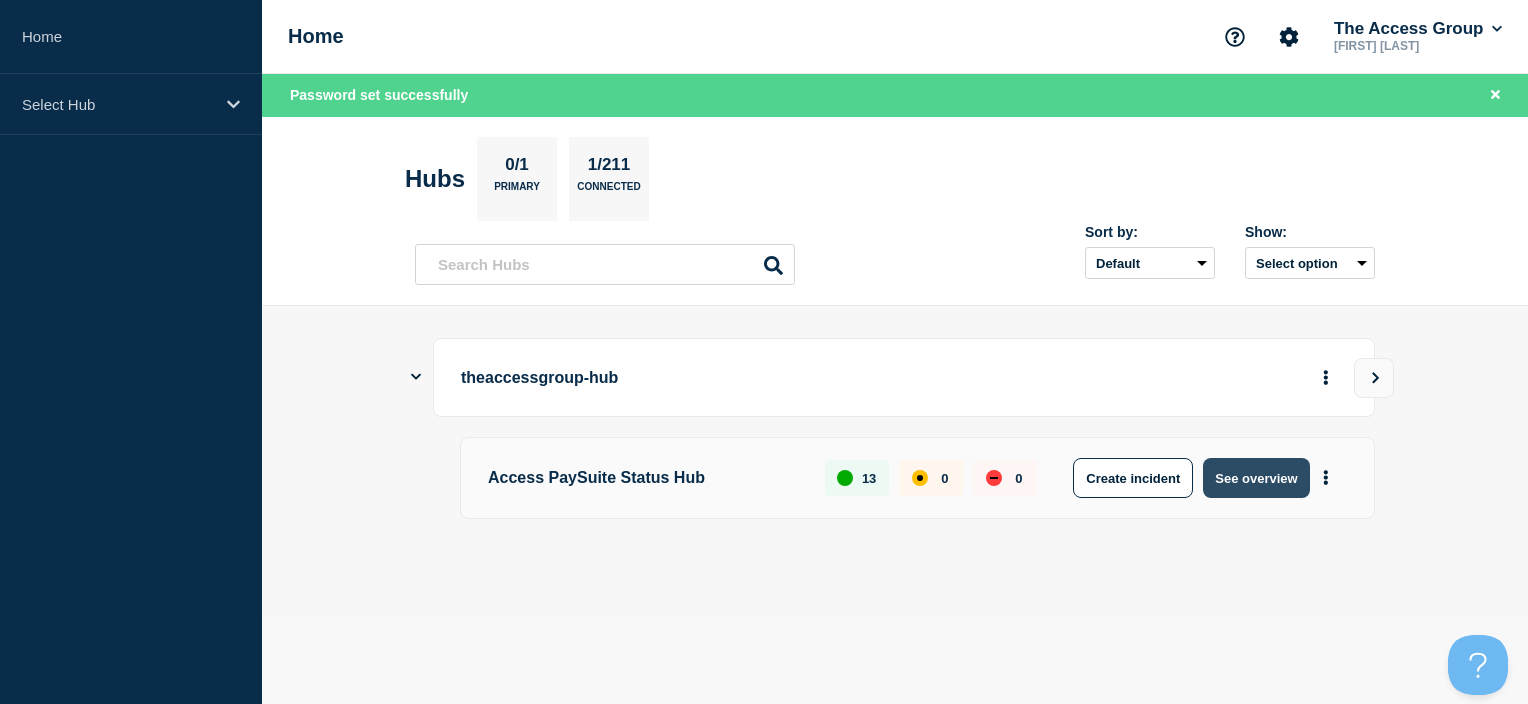 click on "See overview" at bounding box center (1256, 478) 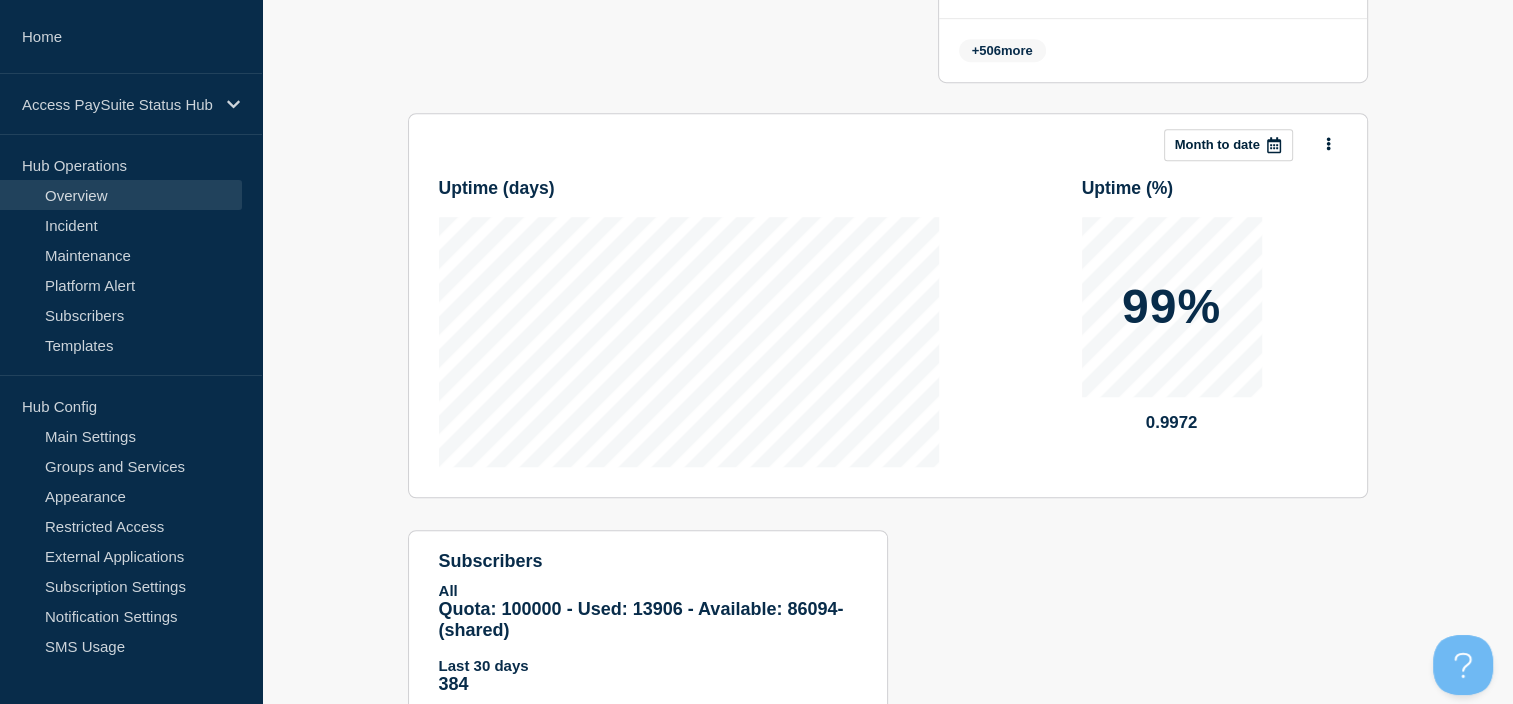 scroll, scrollTop: 1312, scrollLeft: 0, axis: vertical 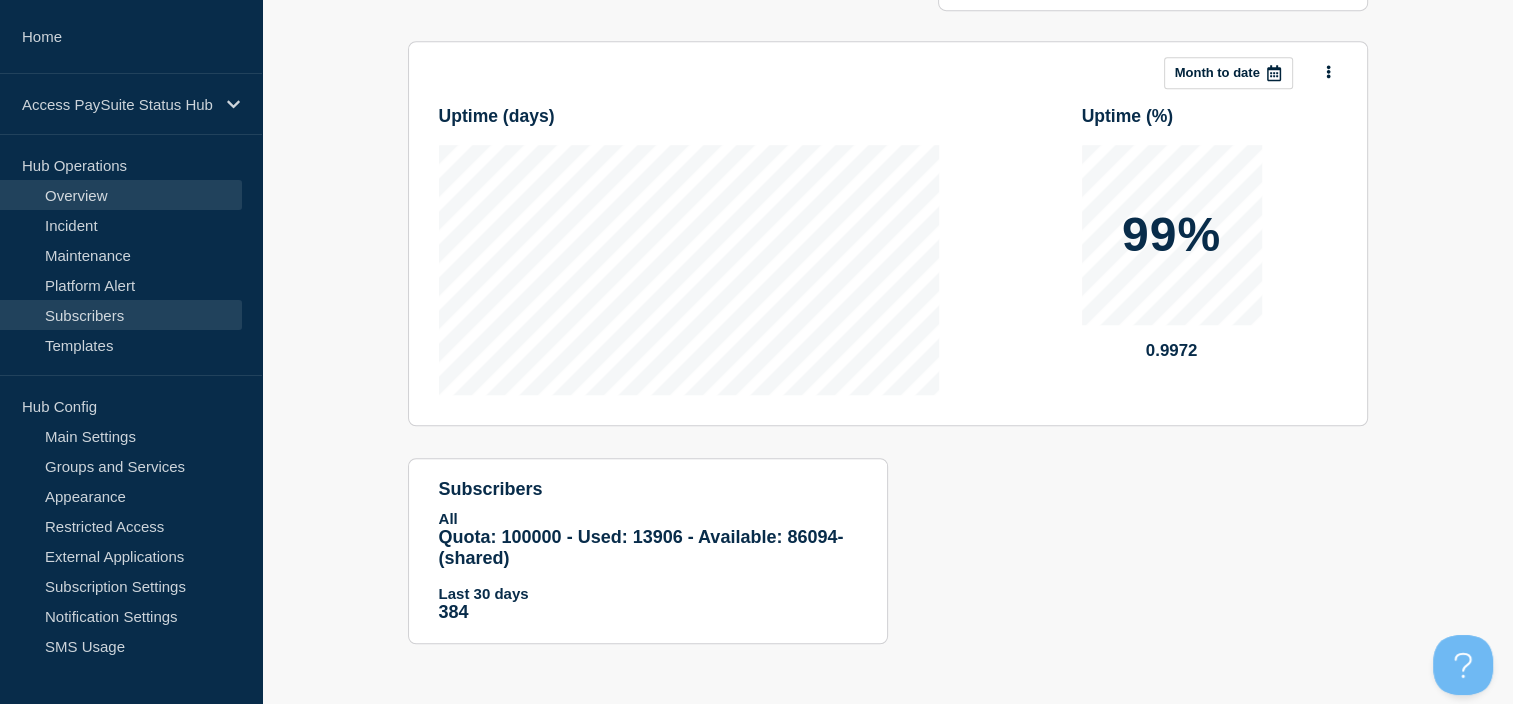 click on "Subscribers" at bounding box center [121, 315] 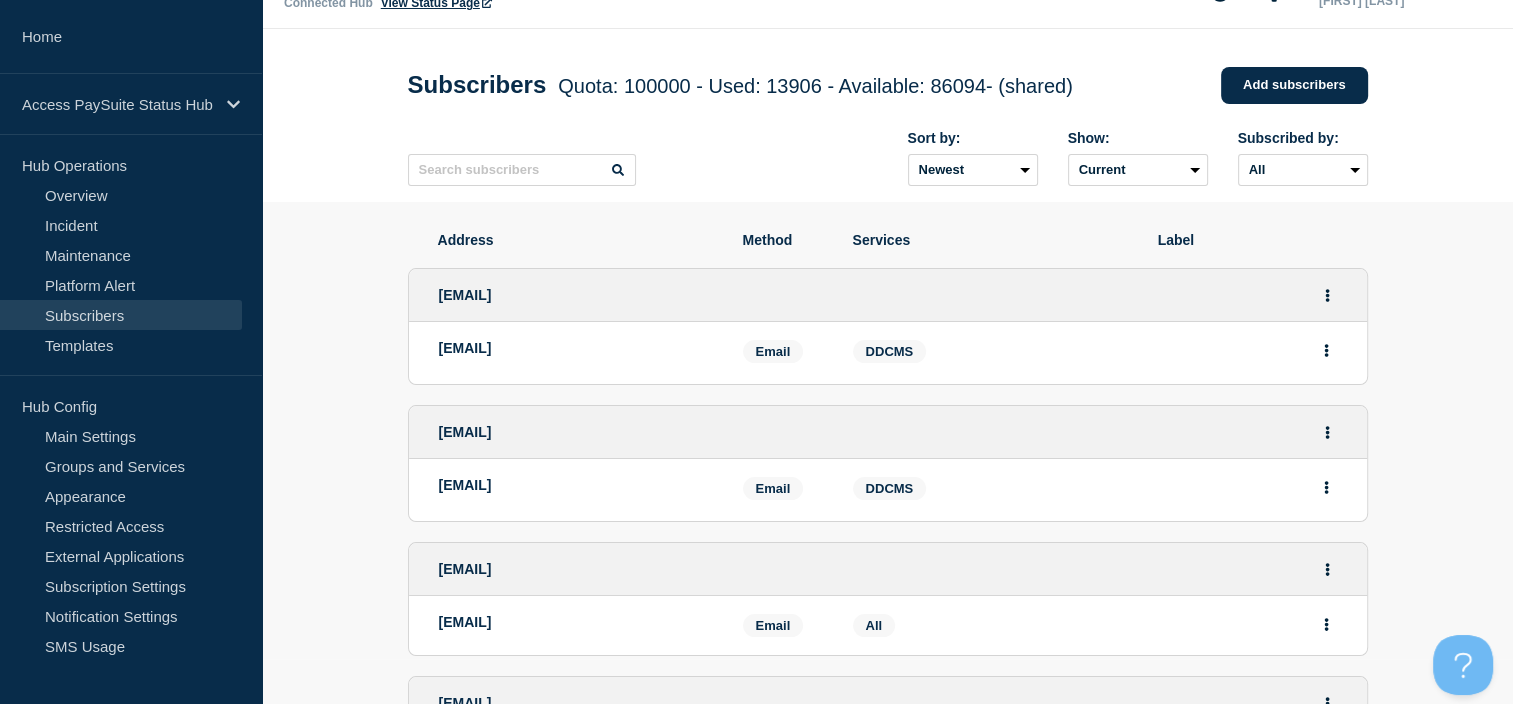 scroll, scrollTop: 0, scrollLeft: 0, axis: both 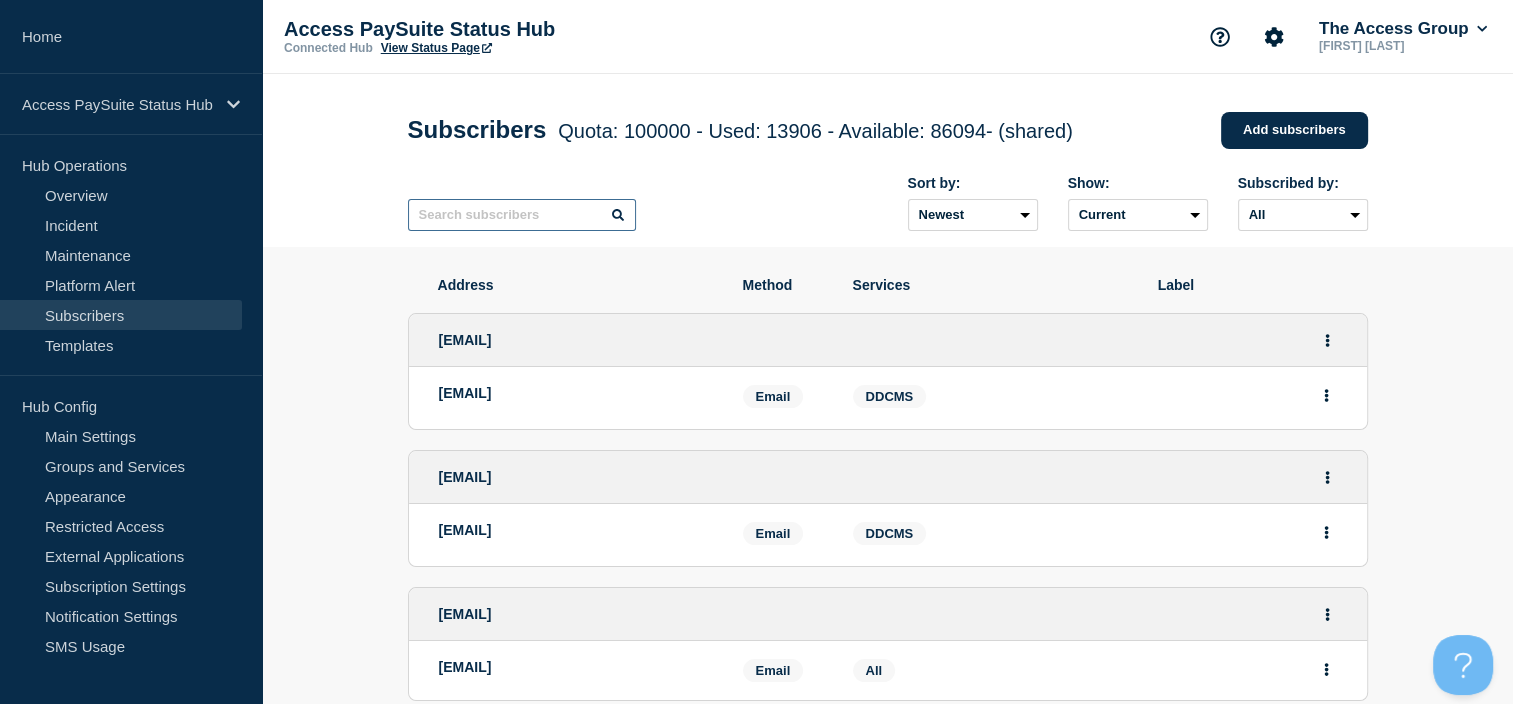 click at bounding box center [522, 215] 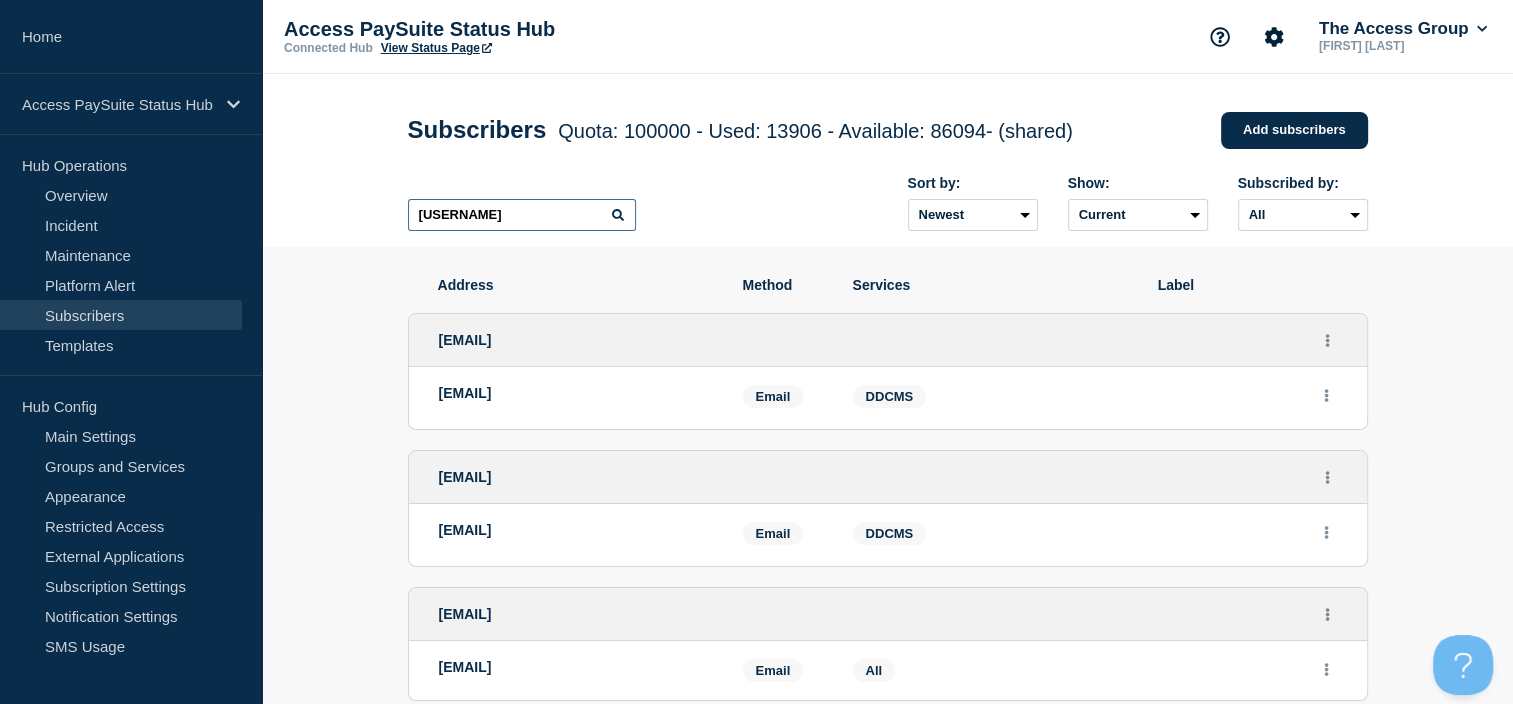type on "[USERNAME]" 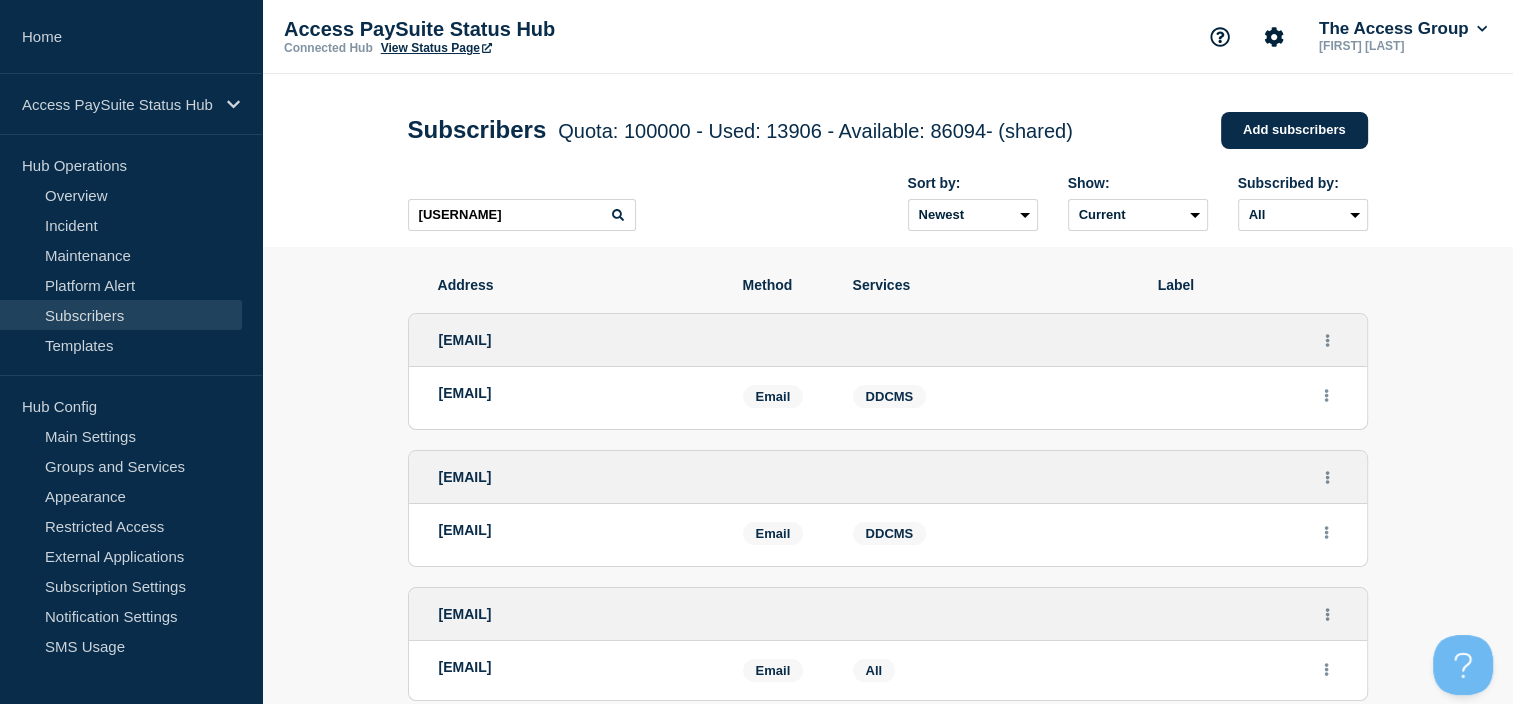 click 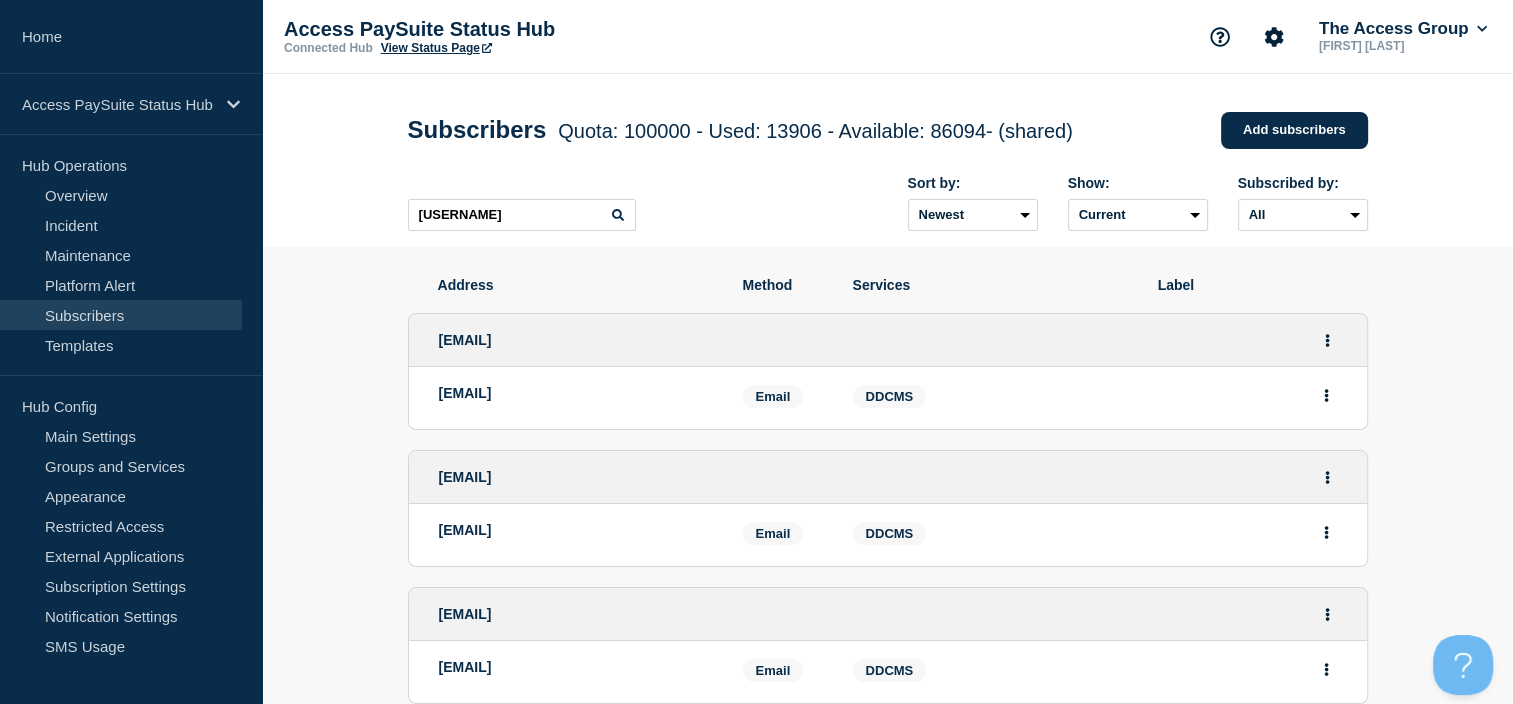click 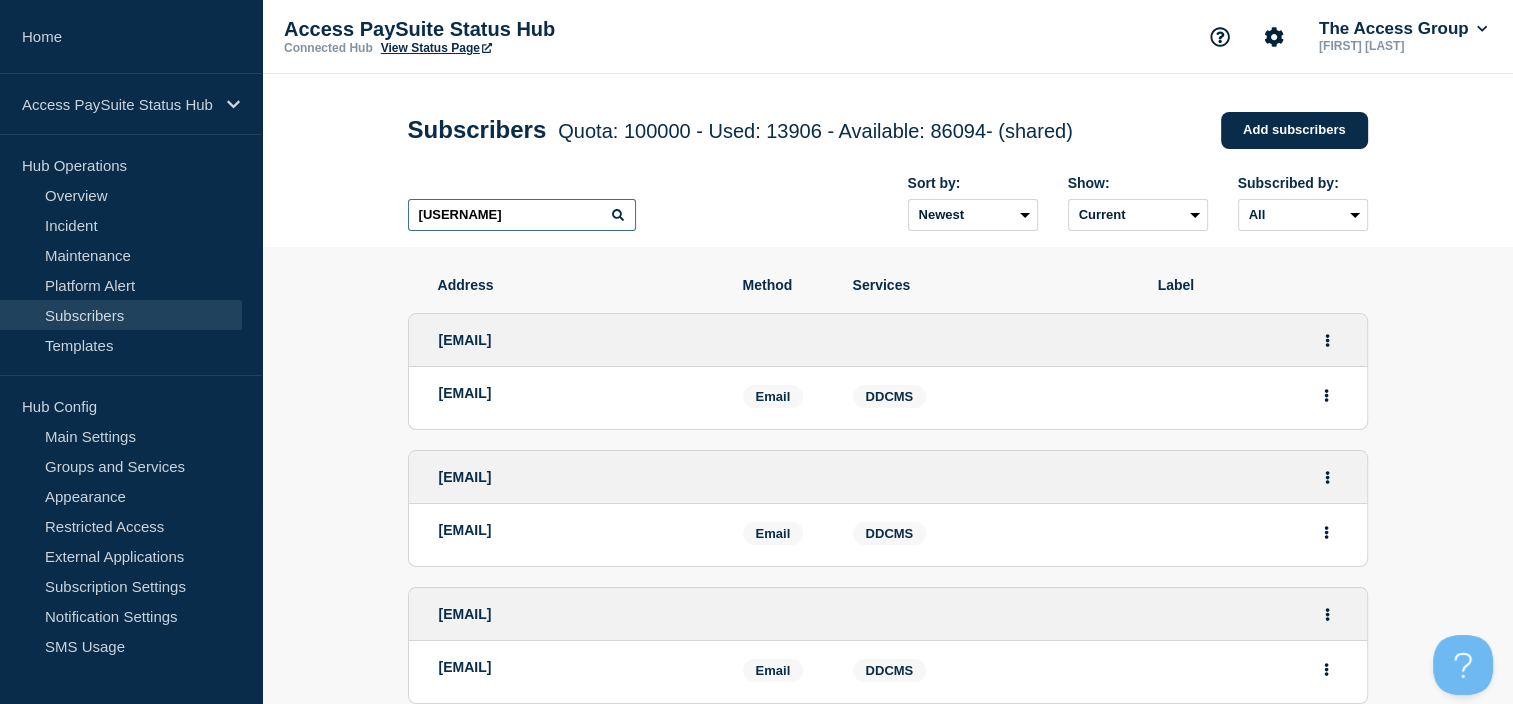 click on "[USERNAME]" at bounding box center [522, 215] 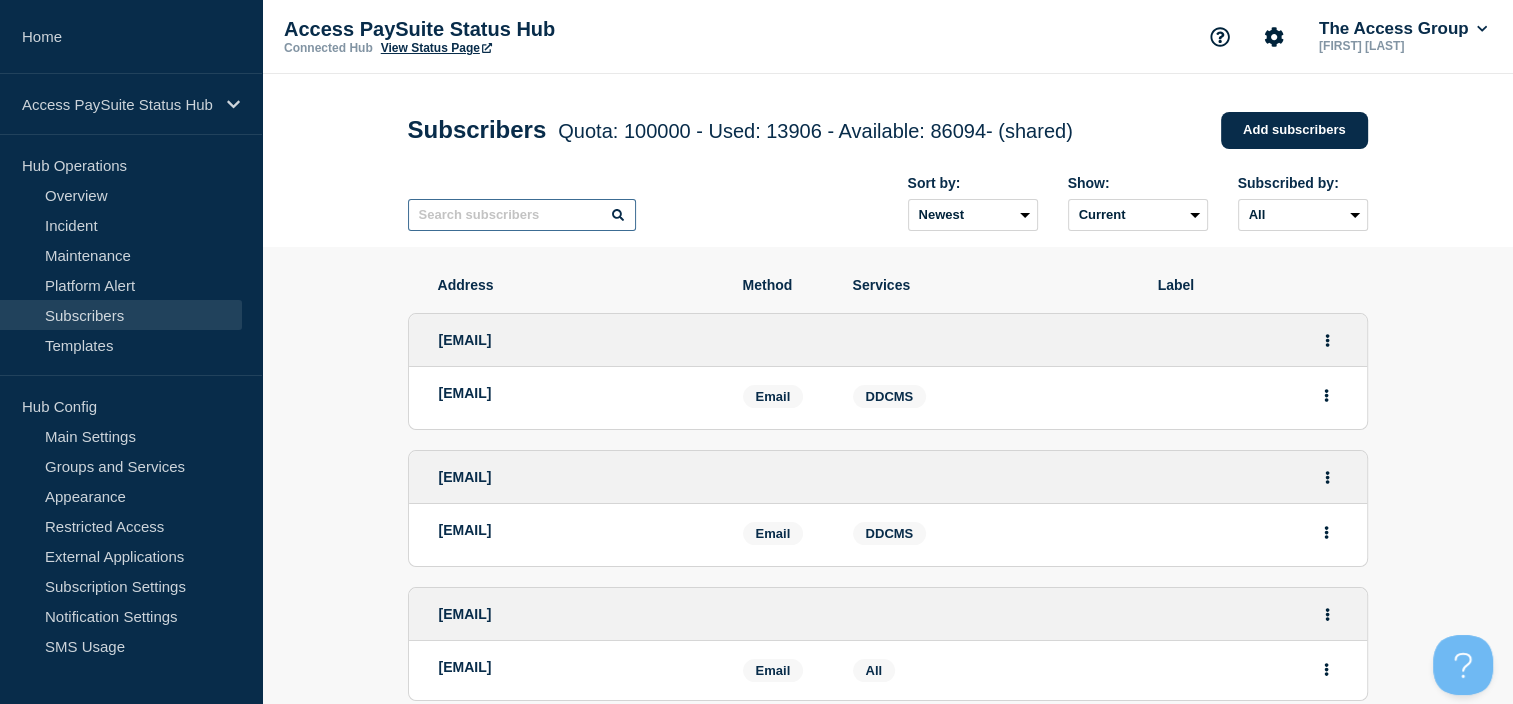 type 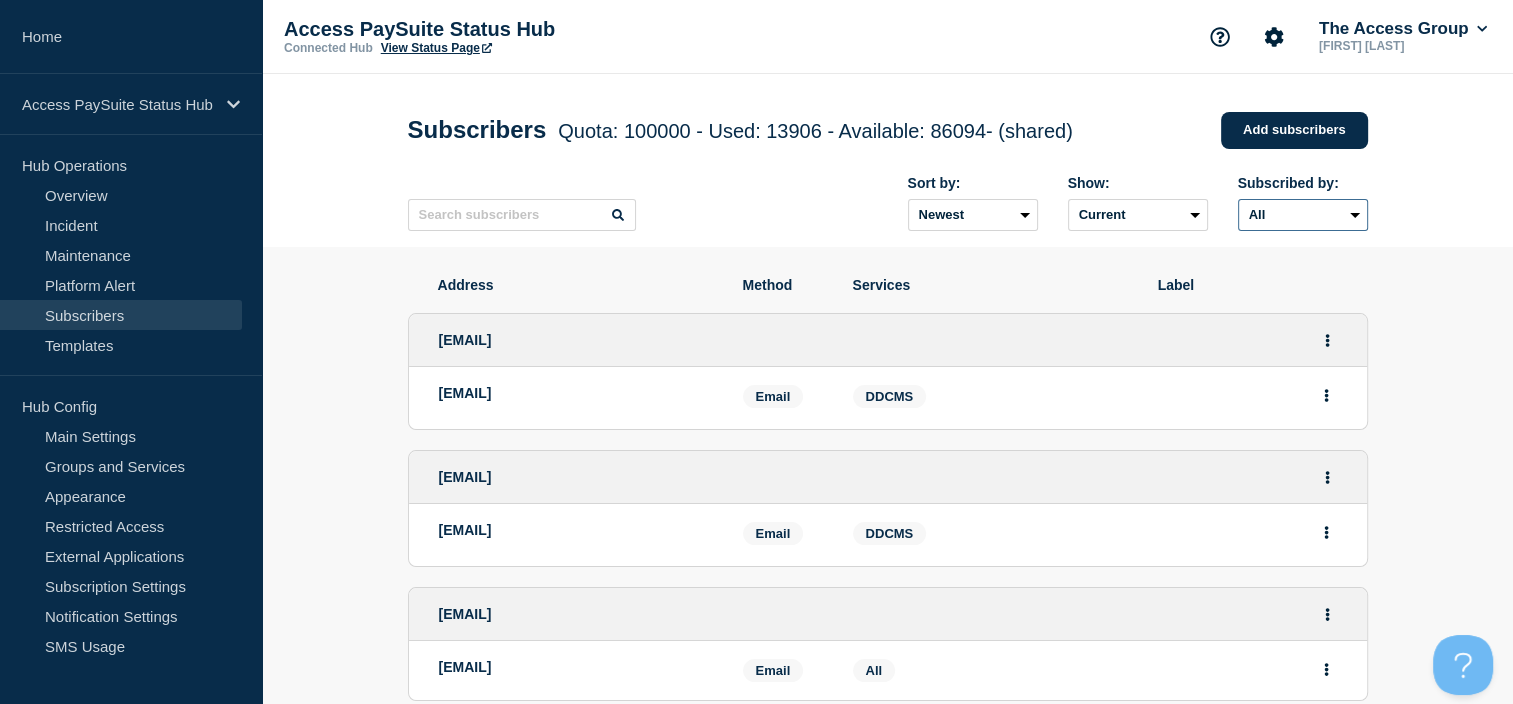 click on "All Email SMS" at bounding box center (1303, 215) 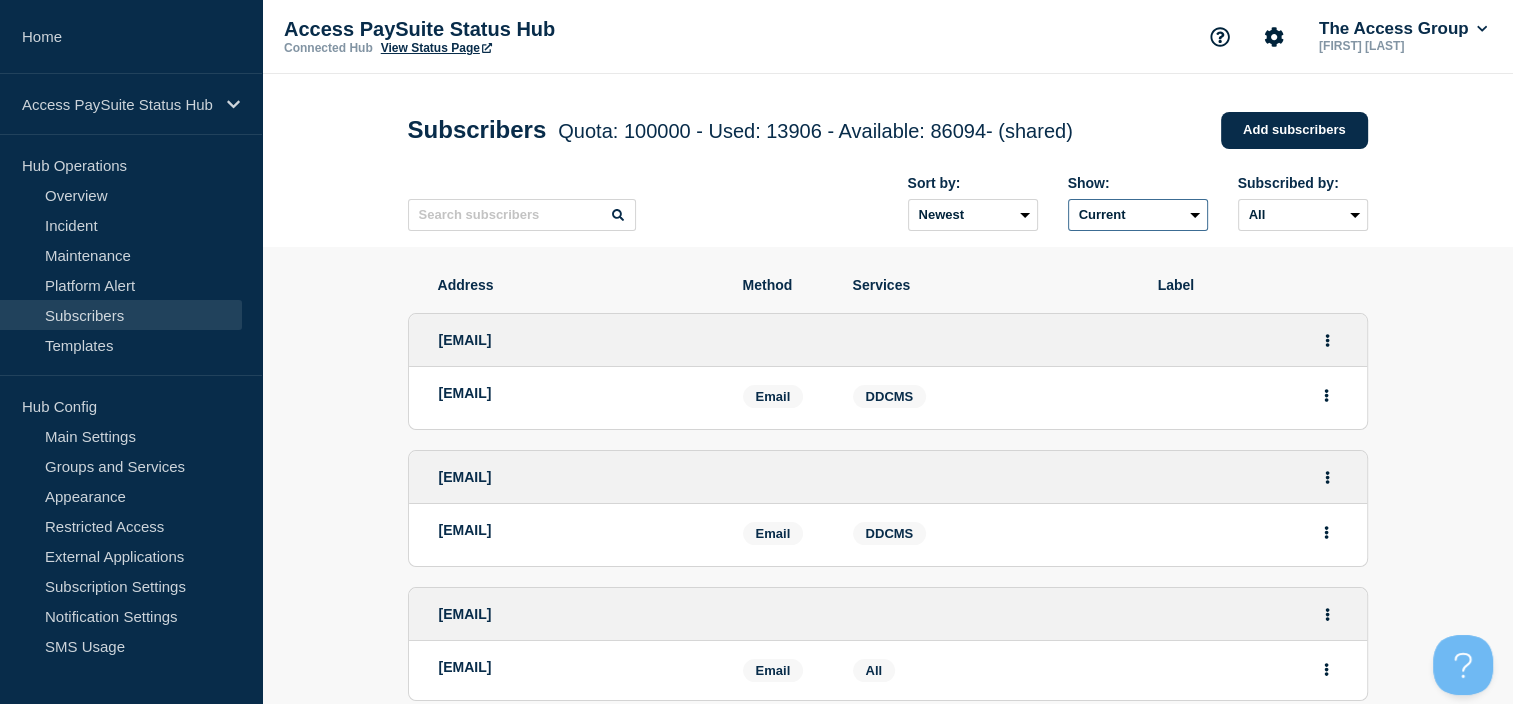 click on "Current Deleted Recently deleted" at bounding box center [1138, 215] 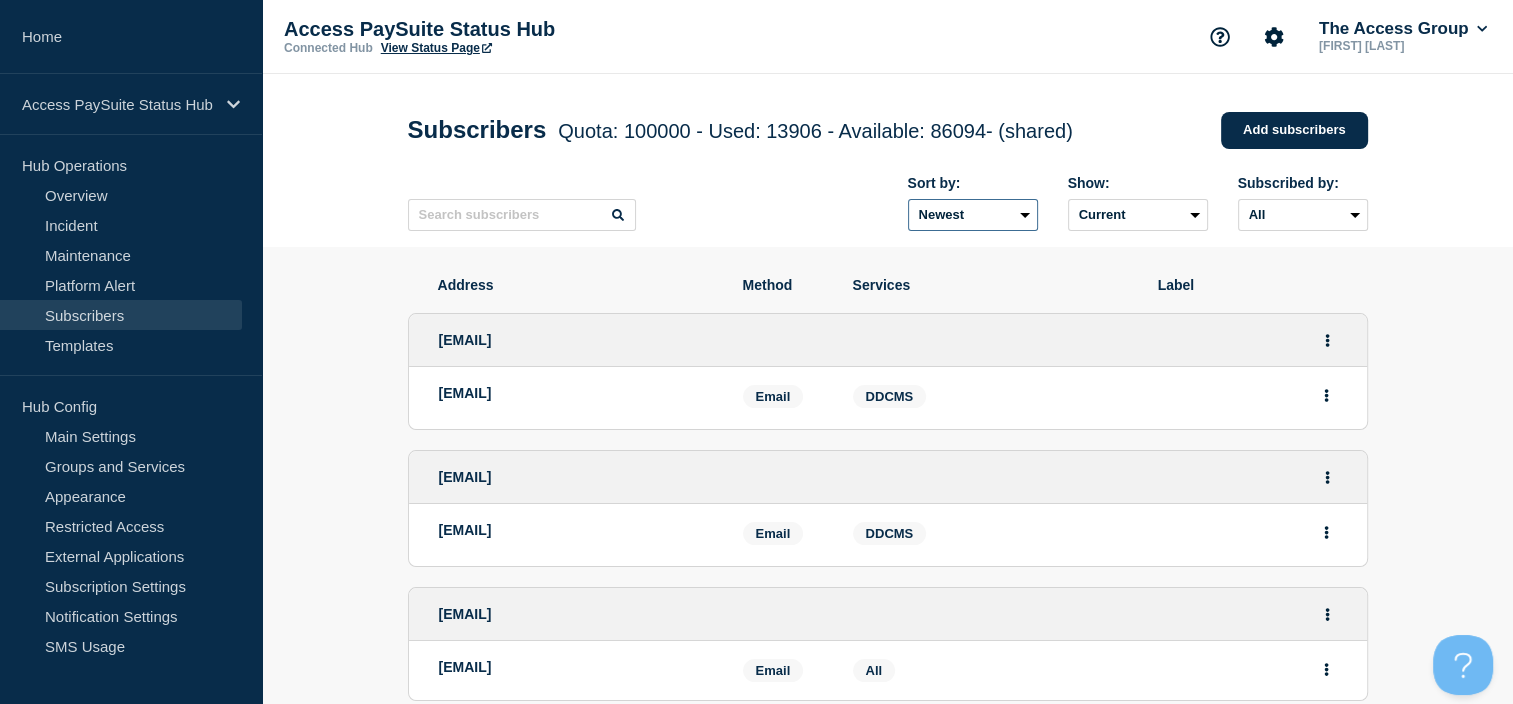 click on "Newest Oldest" at bounding box center (973, 215) 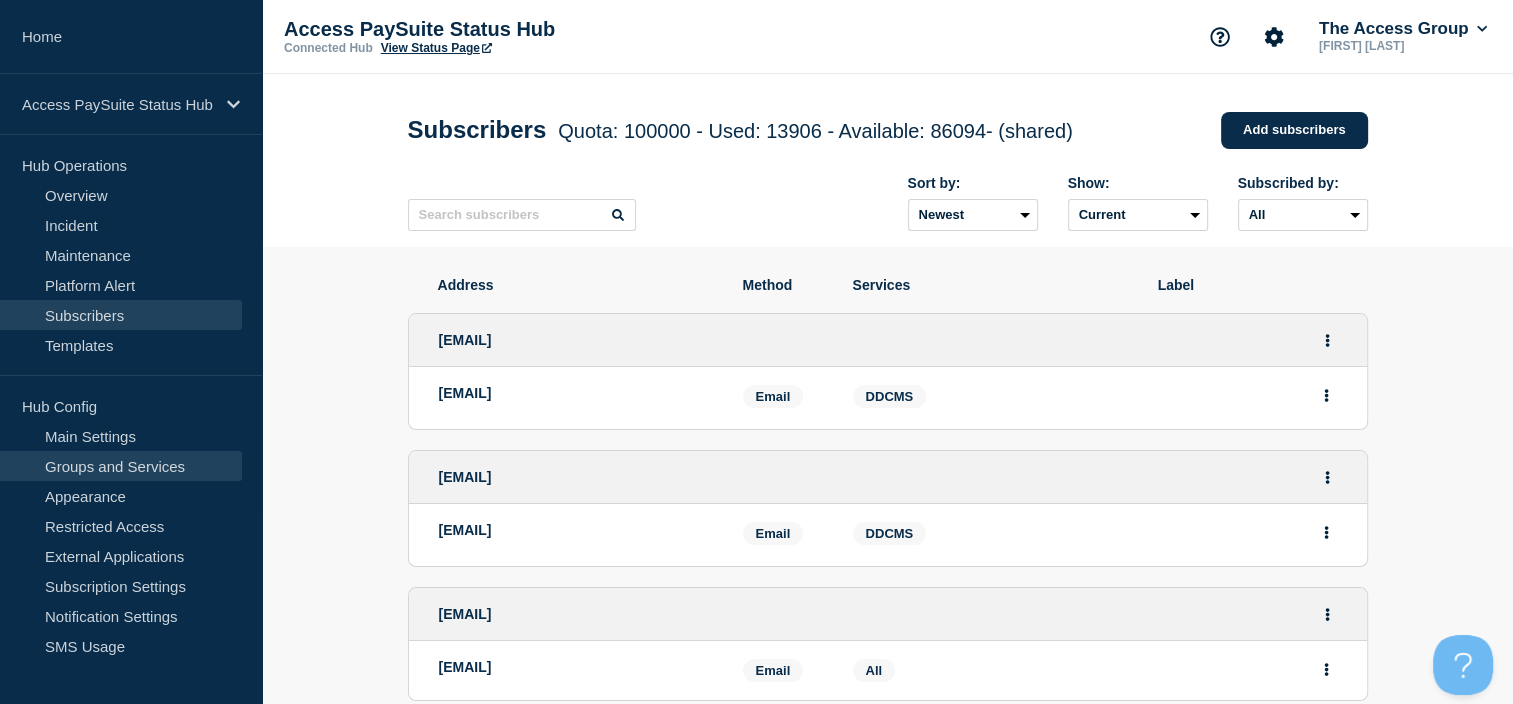 click on "Groups and Services" at bounding box center (121, 466) 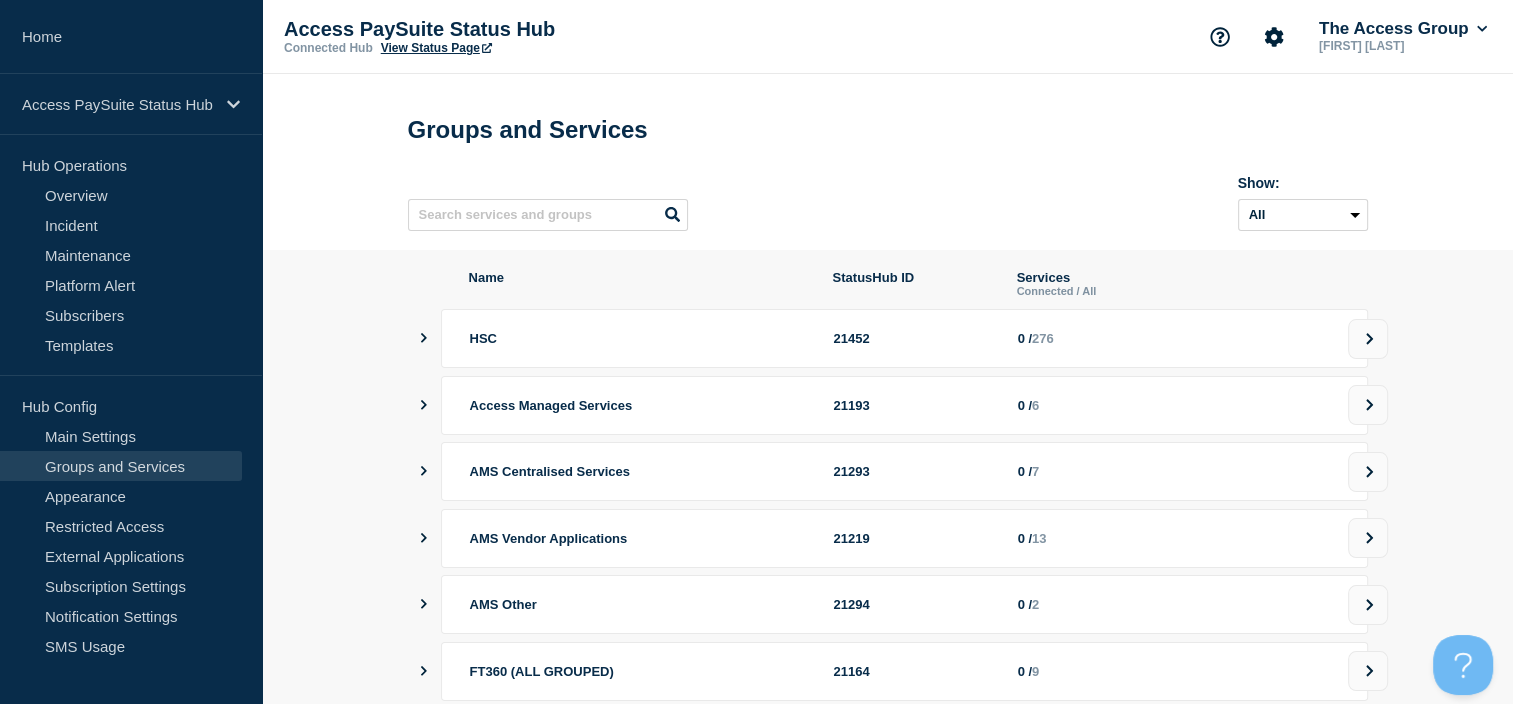 scroll, scrollTop: 0, scrollLeft: 0, axis: both 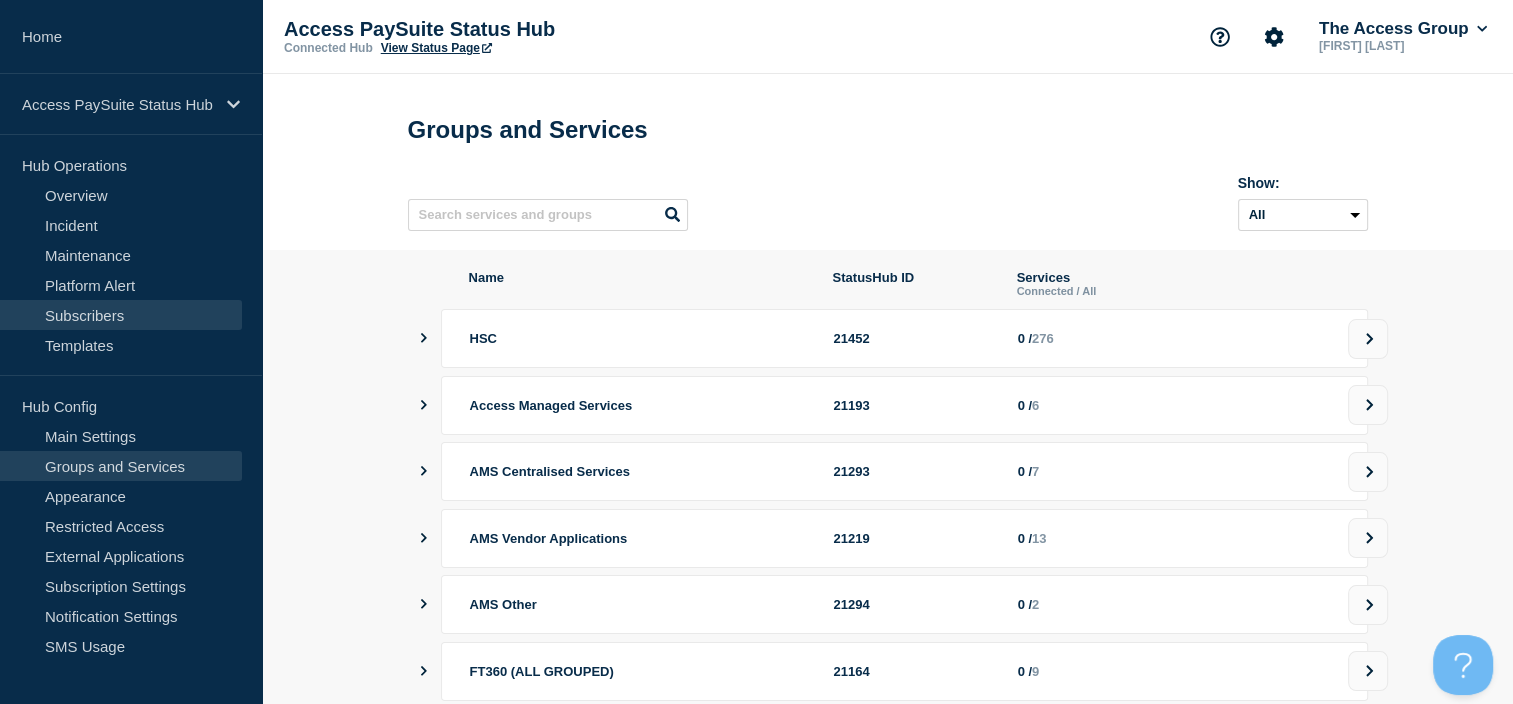click on "Subscribers" at bounding box center (121, 315) 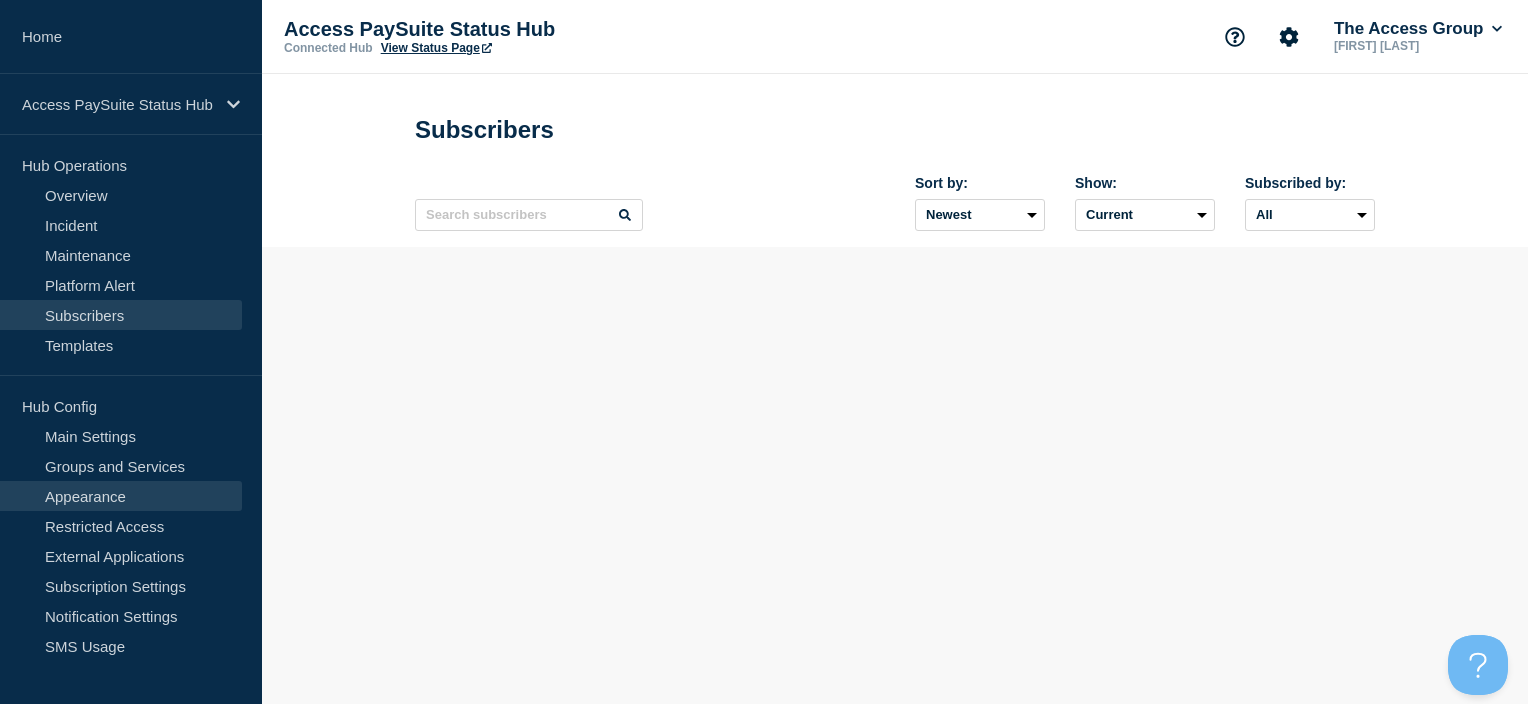 click on "Appearance" at bounding box center (121, 496) 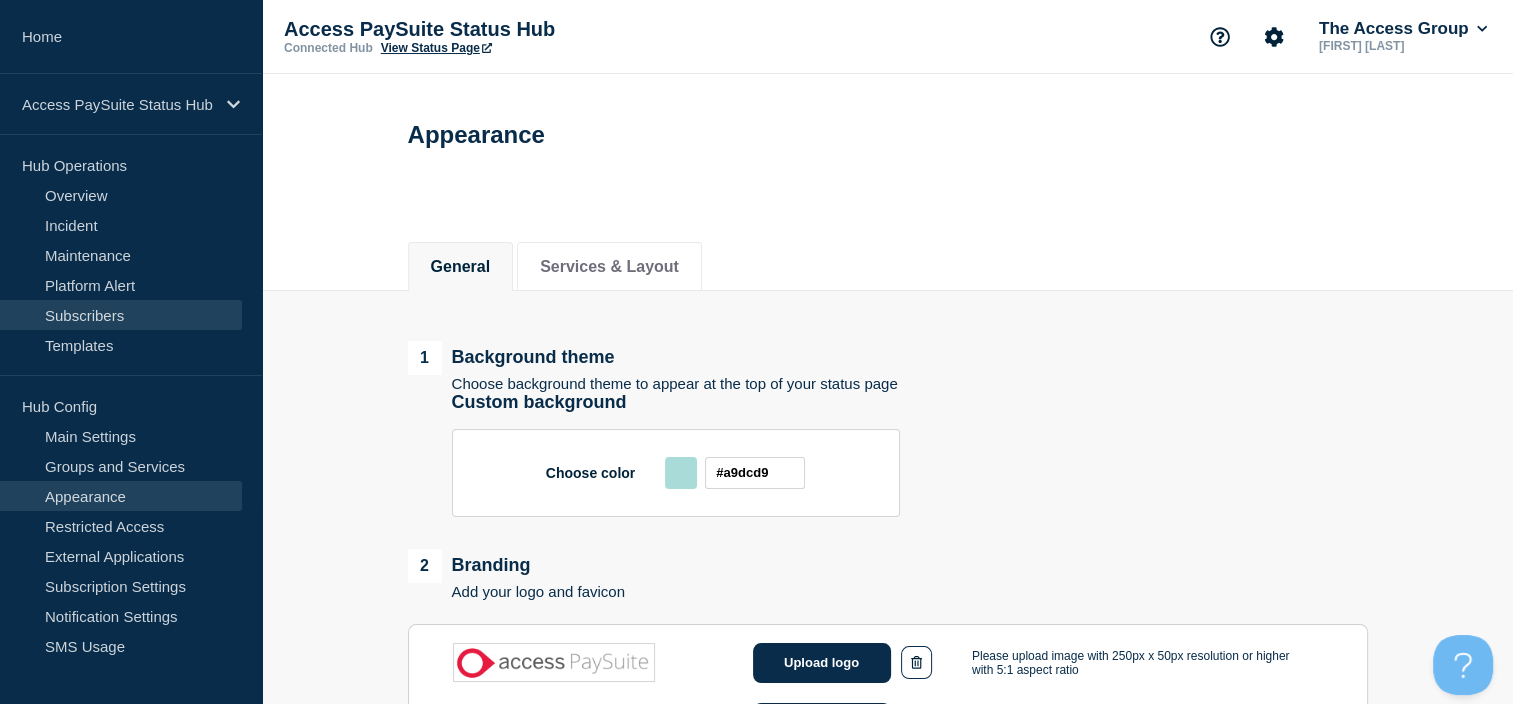 click on "Subscribers" at bounding box center (121, 315) 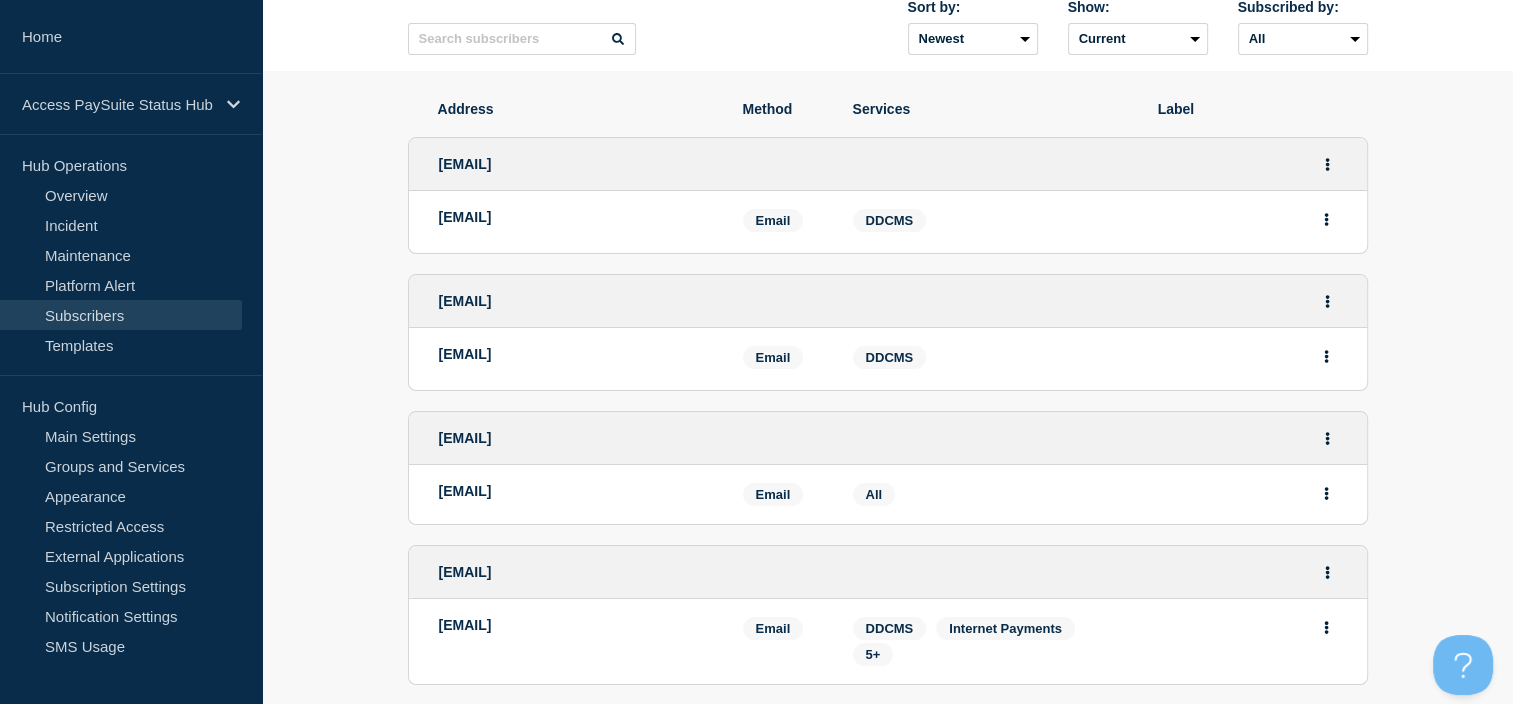 scroll, scrollTop: 0, scrollLeft: 0, axis: both 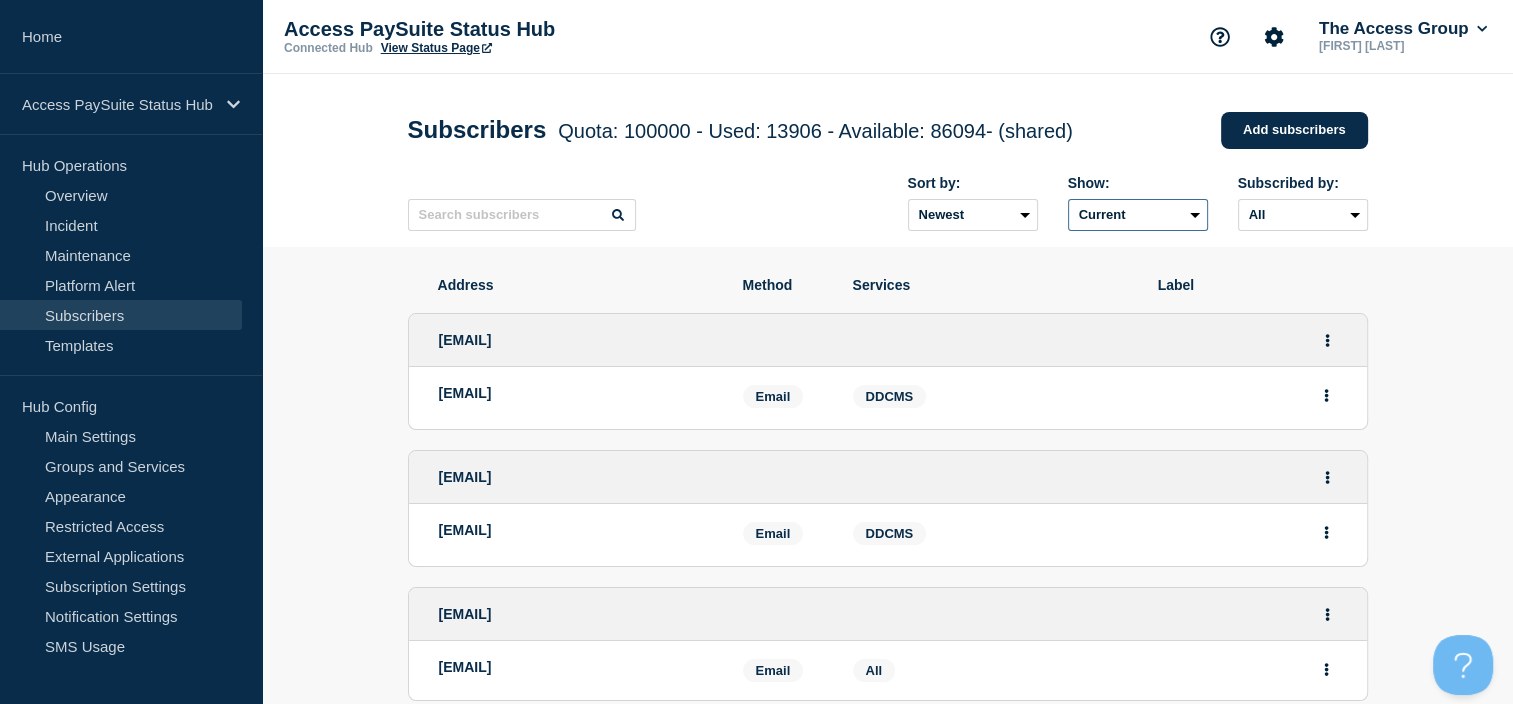 click on "Current Deleted Recently deleted" at bounding box center (1138, 215) 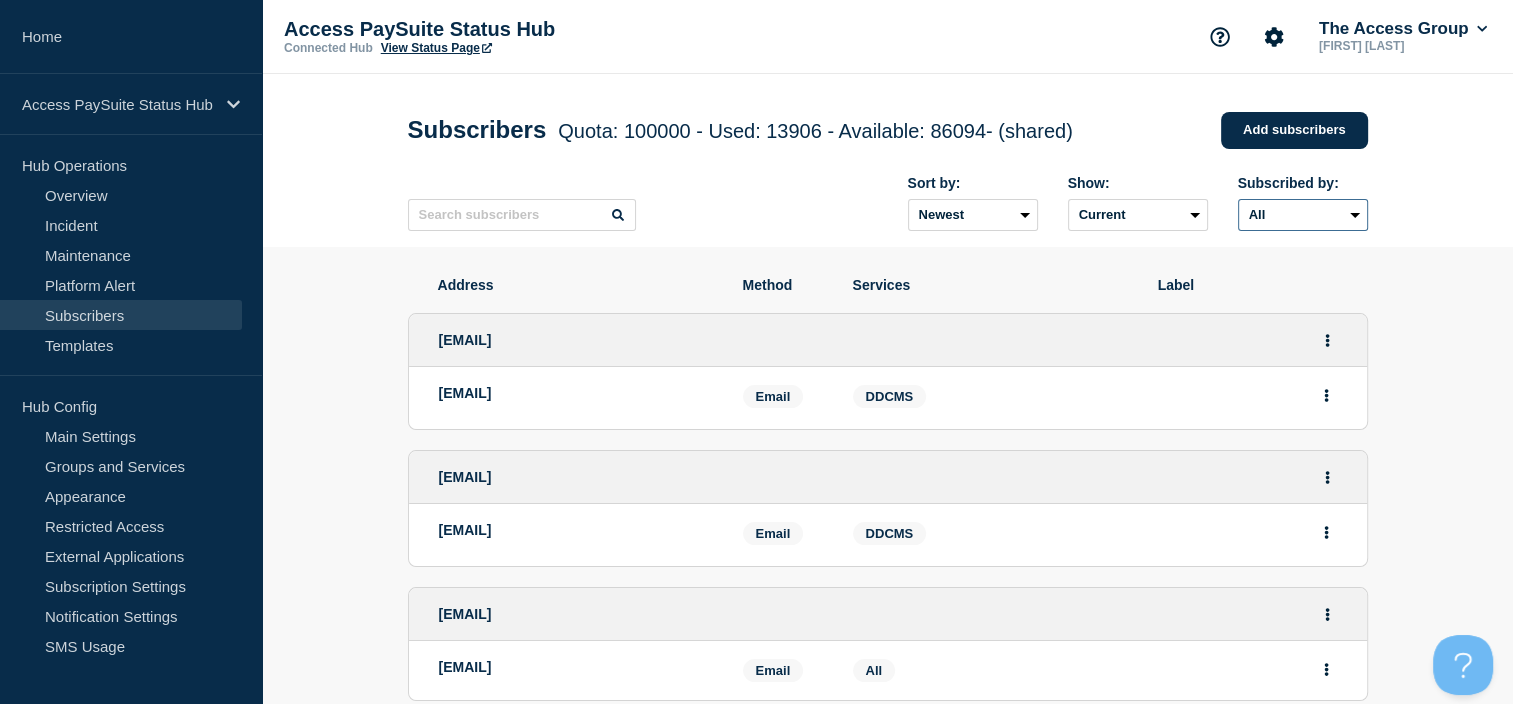 click on "All Email SMS" at bounding box center [1303, 215] 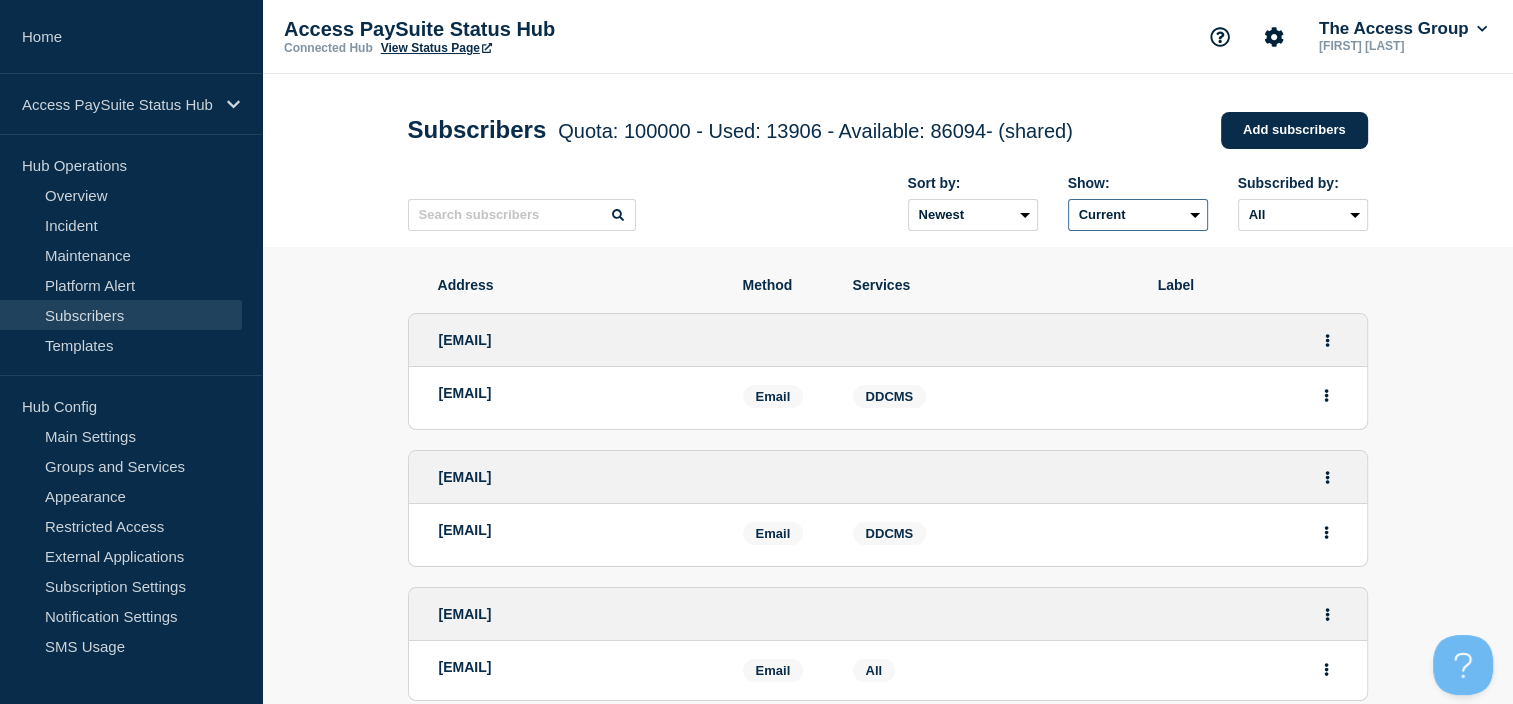 click on "Current Deleted Recently deleted" at bounding box center [1138, 215] 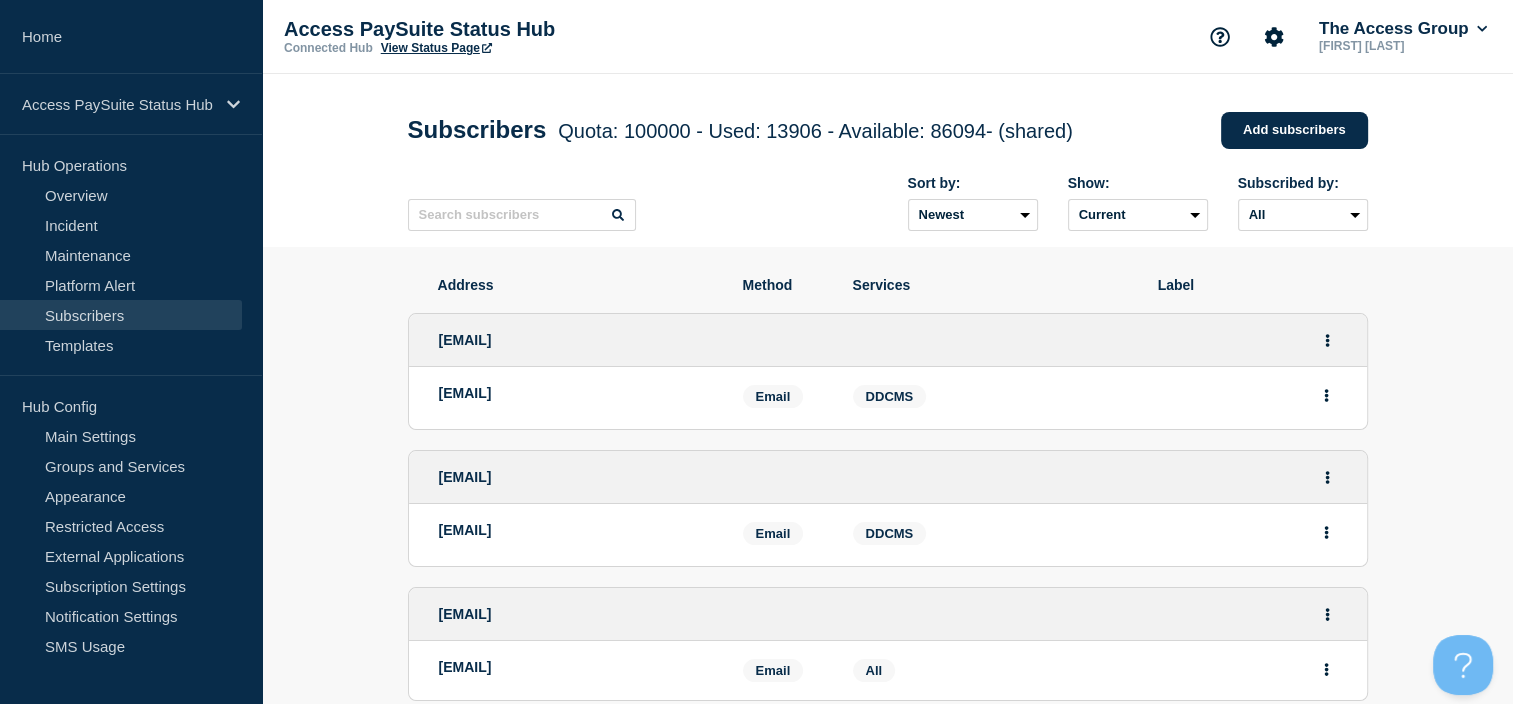 click on "Subscribers  Quota: 100000 - Used: 13906 - Available: 86094  - (shared) Quota Used Available 100000 13906 86094 (shared) Add subscribers" 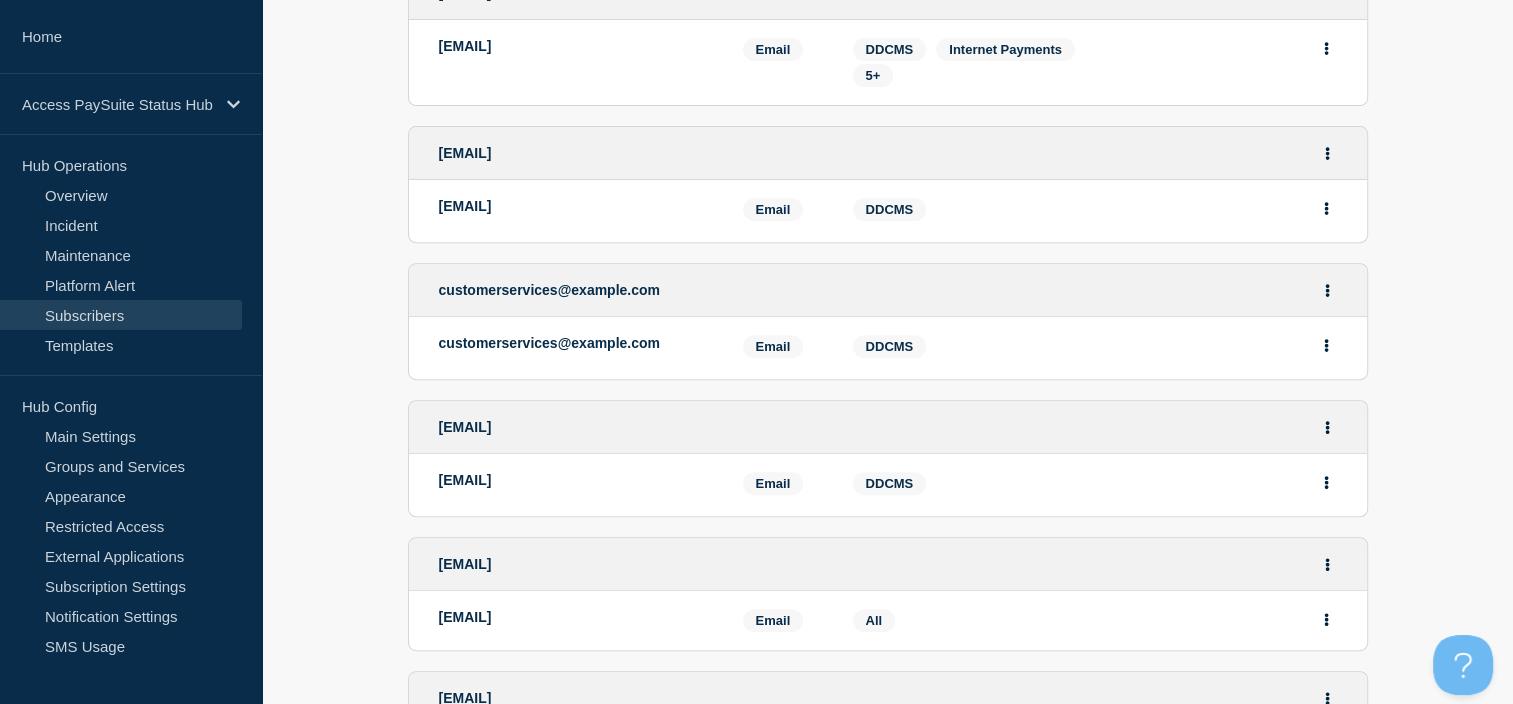 scroll, scrollTop: 750, scrollLeft: 0, axis: vertical 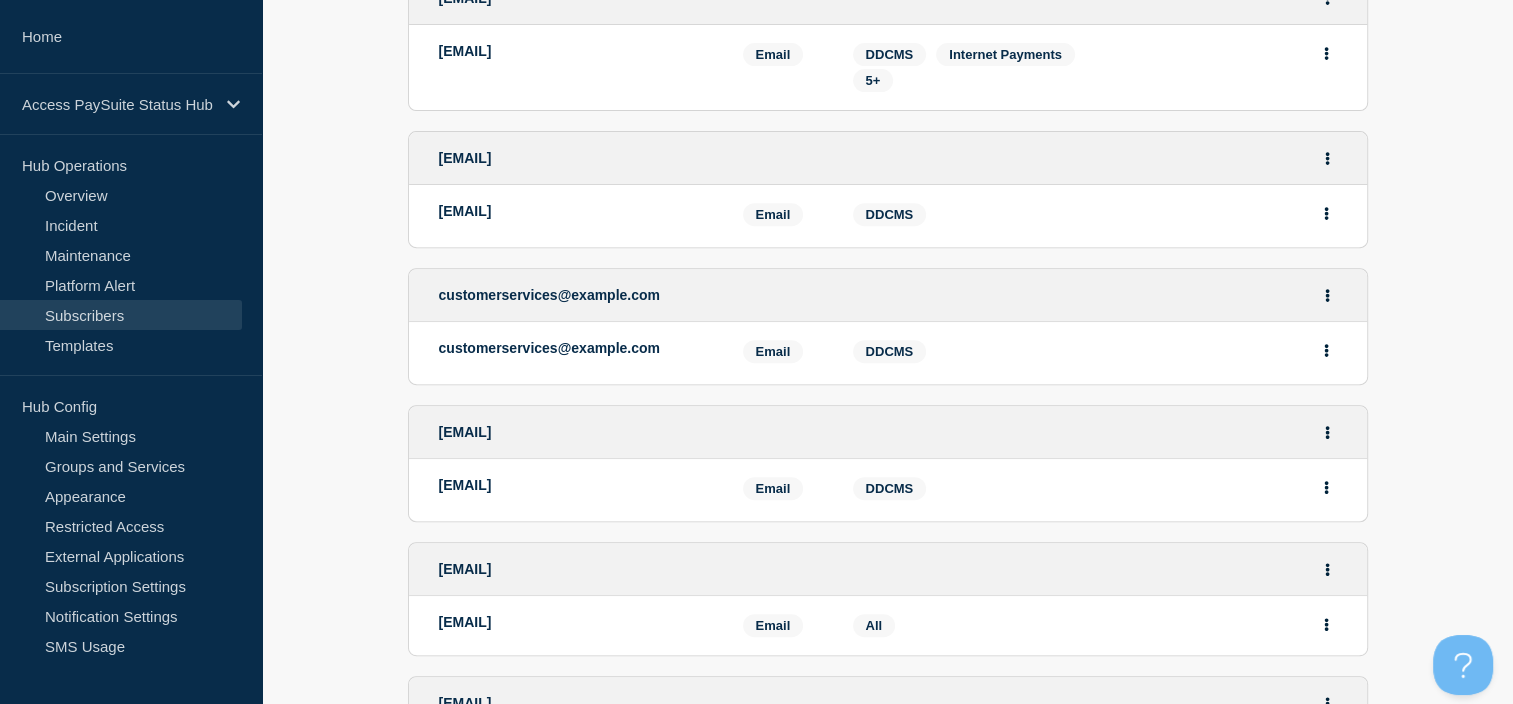 click on "Address Method Services Label [EMAIL] [EMAIL] Email Email:  [EMAIL] Services:   DDCMS [EMAIL] [EMAIL] Email Email:  [EMAIL] Services:   DDCMS [EMAIL] [EMAIL] Email Email:  [EMAIL] Services:   All [EMAIL] [EMAIL] Email Email:  [EMAIL] Services:   DDCMS [EMAIL] [EMAIL] Email Email:  [EMAIL] Services:   DDCMS [EMAIL] [EMAIL] Email Email:  [EMAIL] Services:   DDCMS [EMAIL] [EMAIL] Email Email:  [EMAIL] Services:   All [EMAIL] [EMAIL] Email Email:  [EMAIL] Services:   DDCMS [EMAIL] [EMAIL] Email Email:  [EMAIL] Services:   DDCMS [EMAIL] Email [NUMBER]+" at bounding box center [887, 1382] 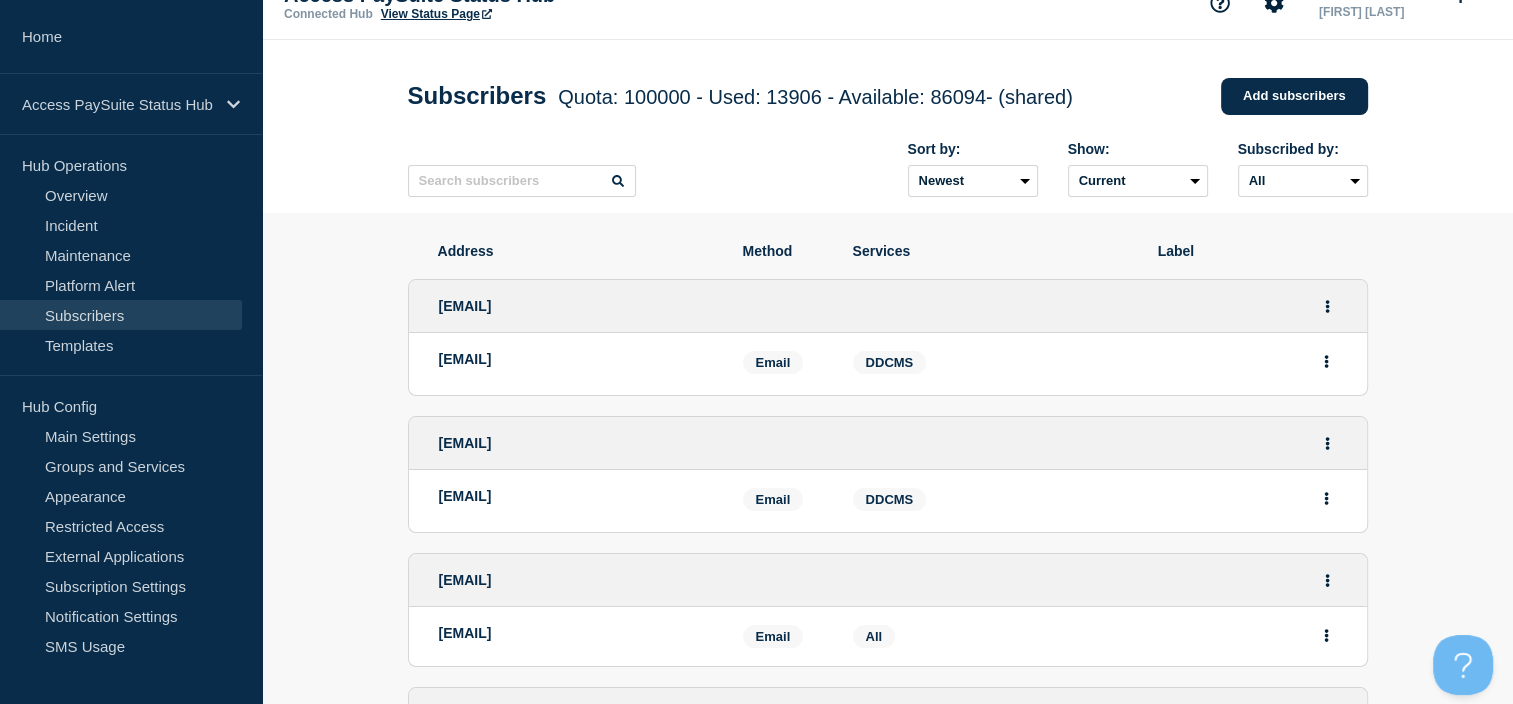 scroll, scrollTop: 0, scrollLeft: 0, axis: both 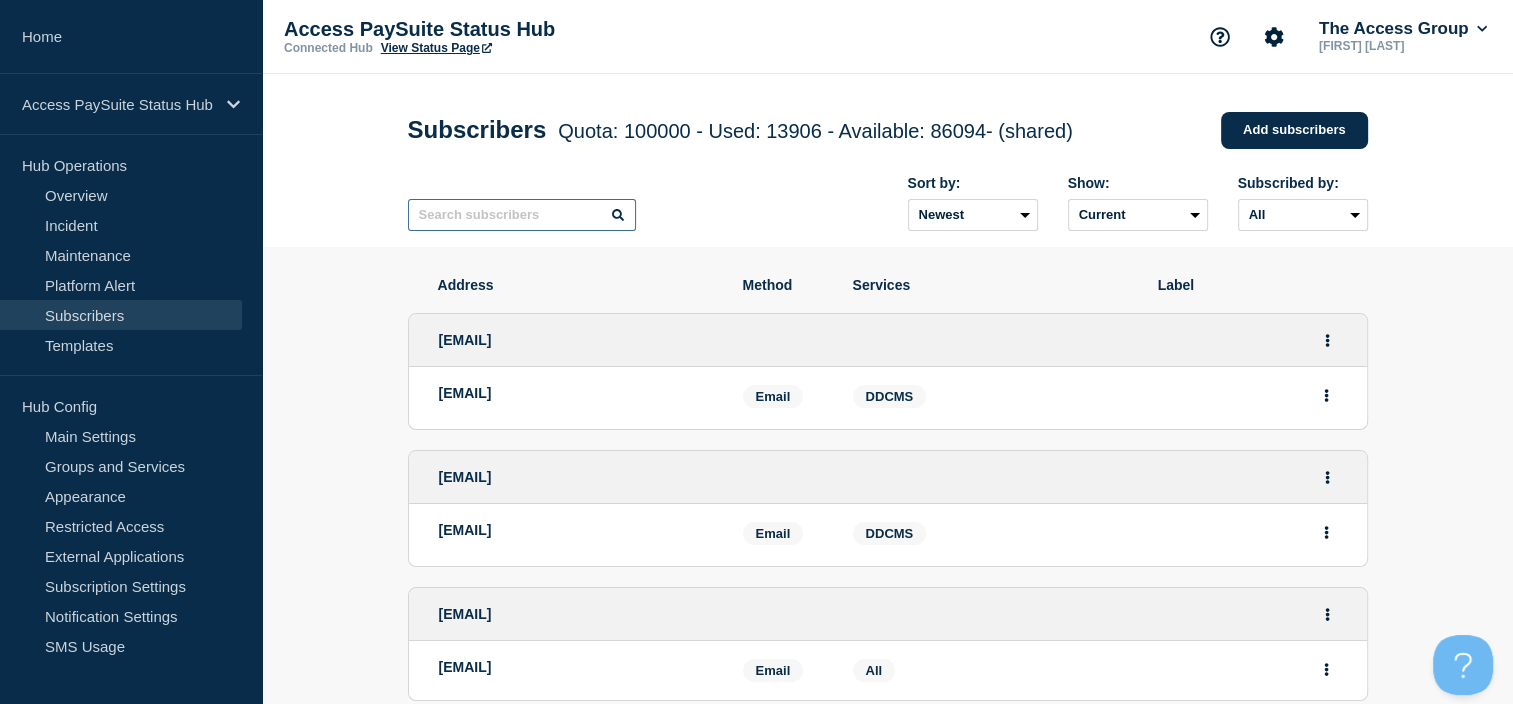 click at bounding box center [522, 215] 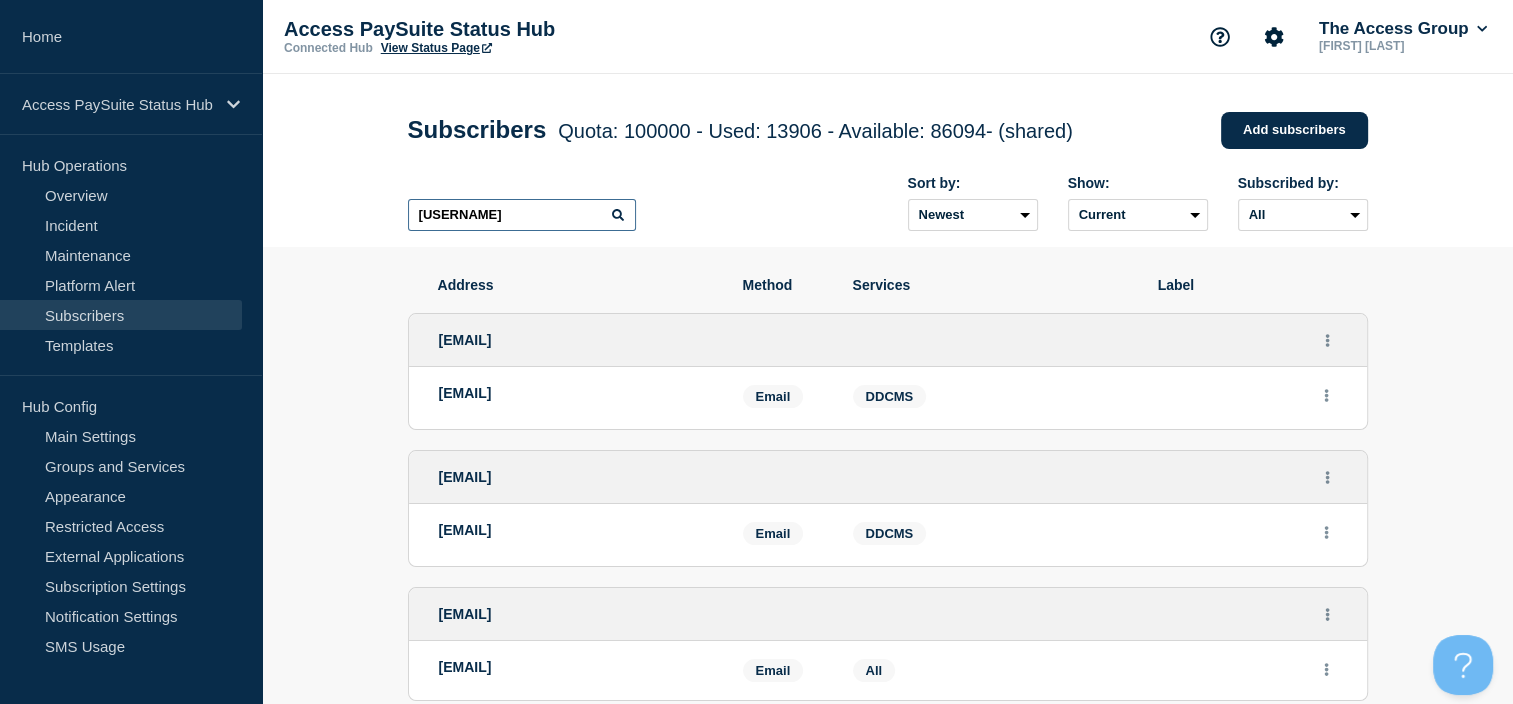 type on "[USERNAME]" 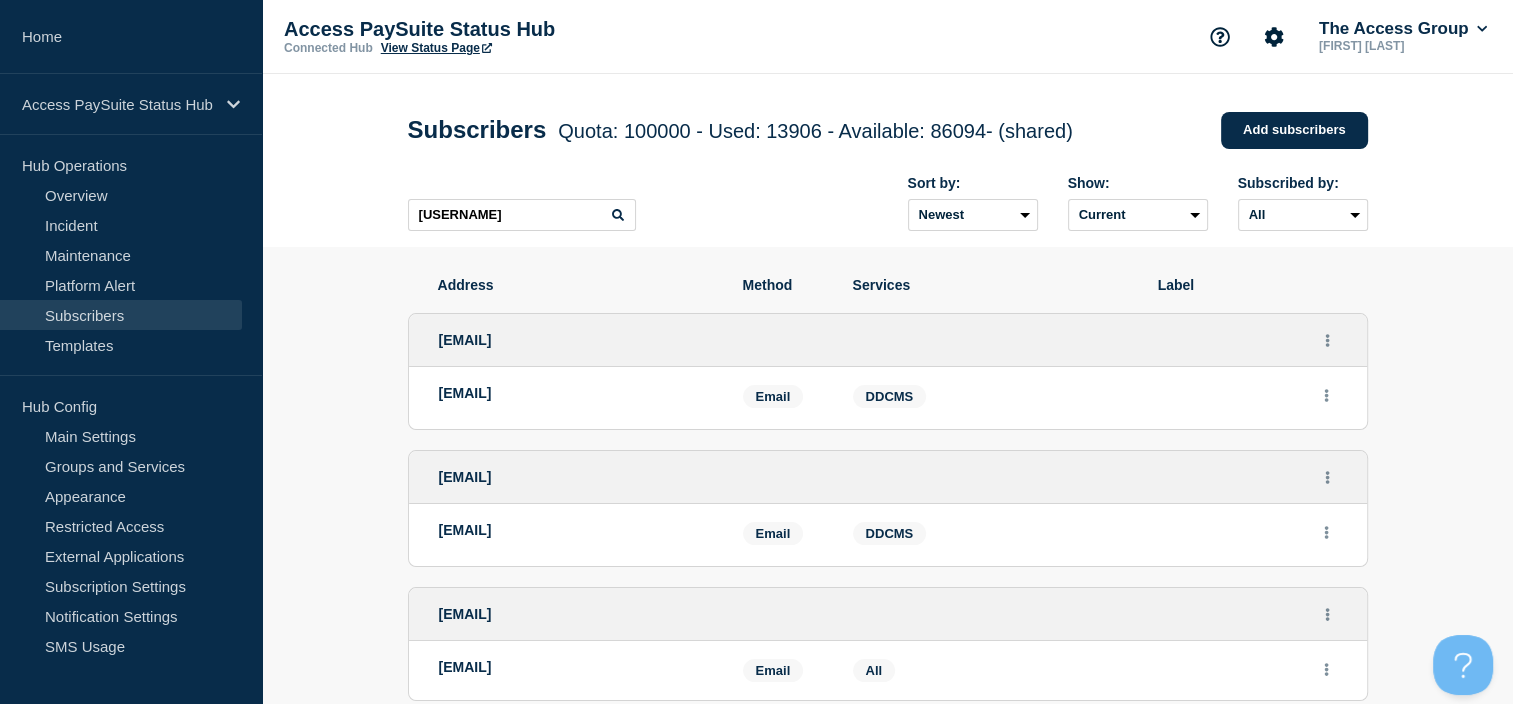 click 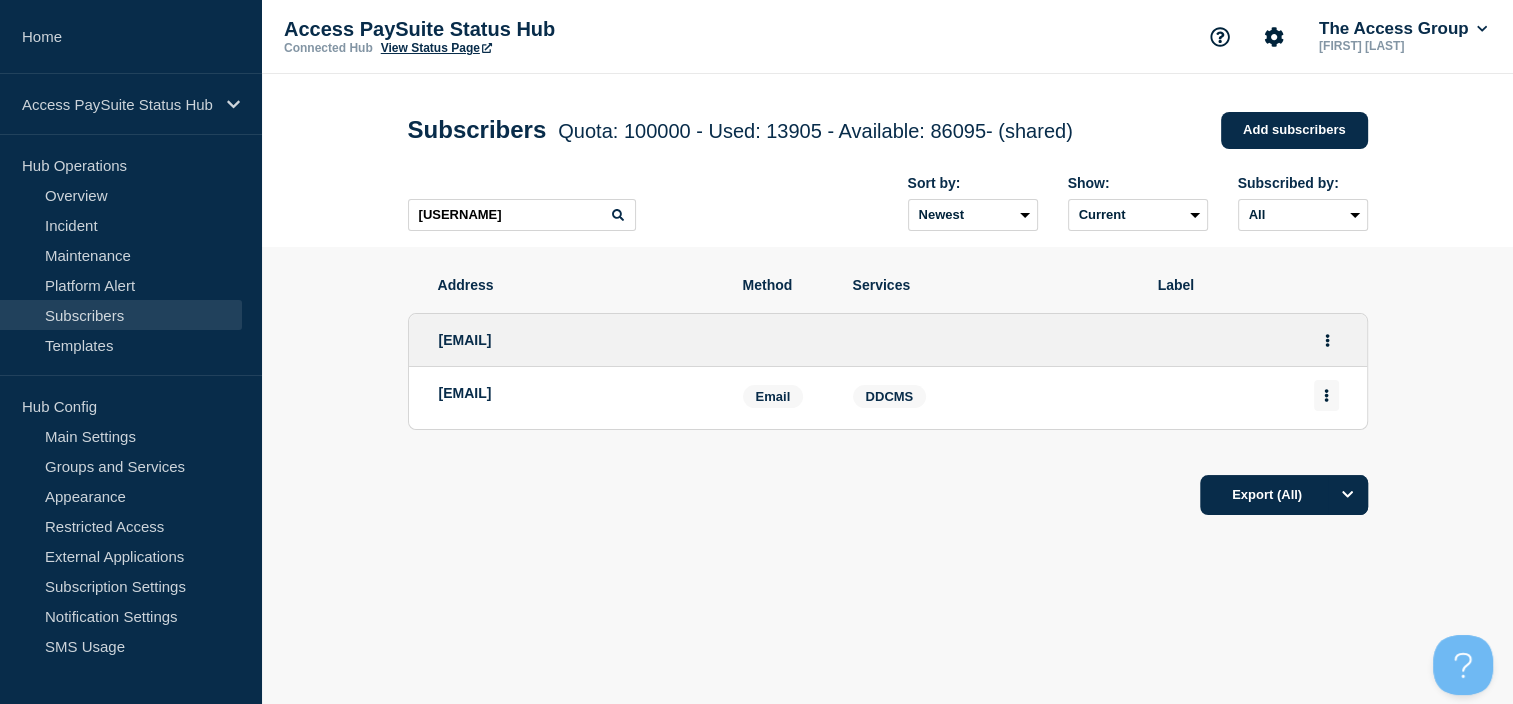 click 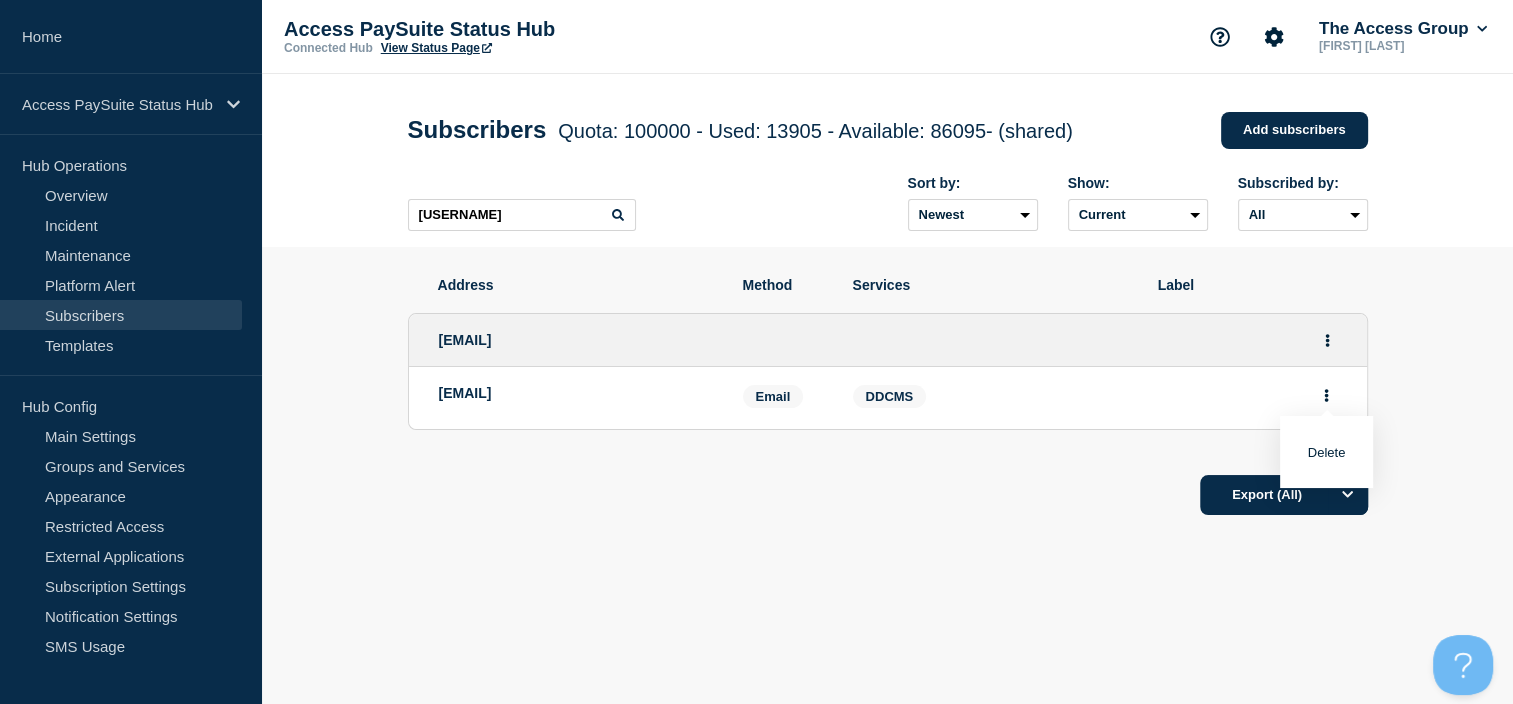 click on "Address Method Services Label [EMAIL] [EMAIL] Email Email:  [EMAIL] Services:   DDCMS Delete" 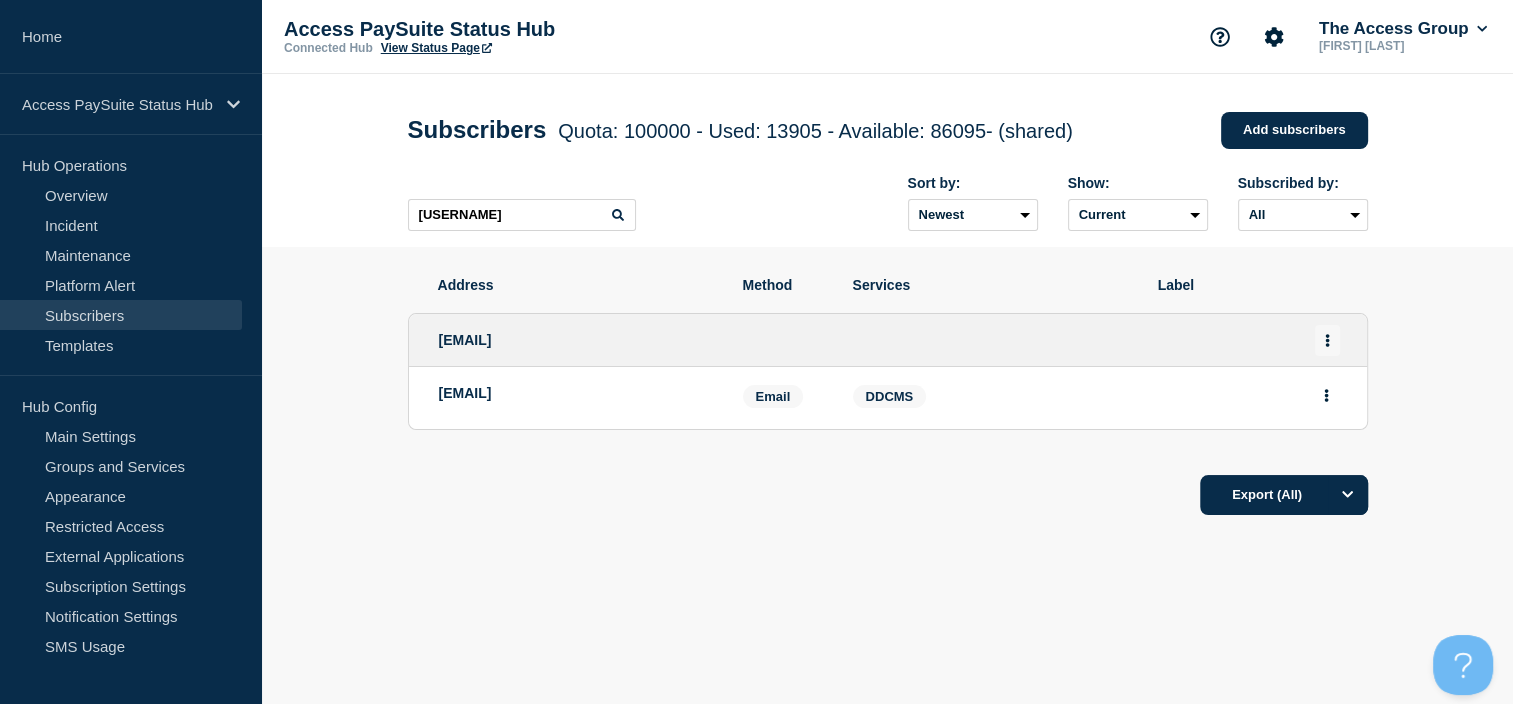 click 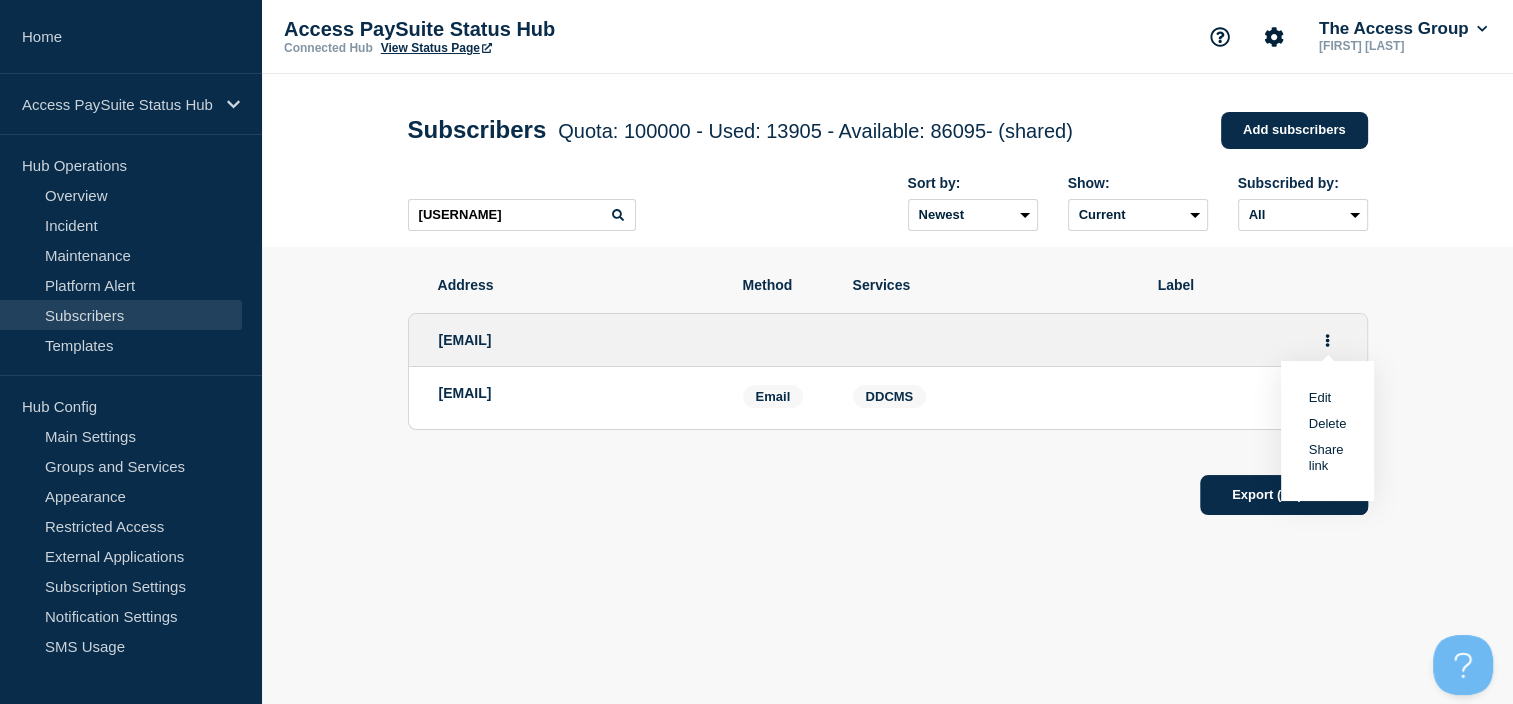 click on "Address Method Services Label [EMAIL] Edit Delete Share link [EMAIL] Email Email:  [EMAIL] Services:   DDCMS Export (All)" at bounding box center [887, 457] 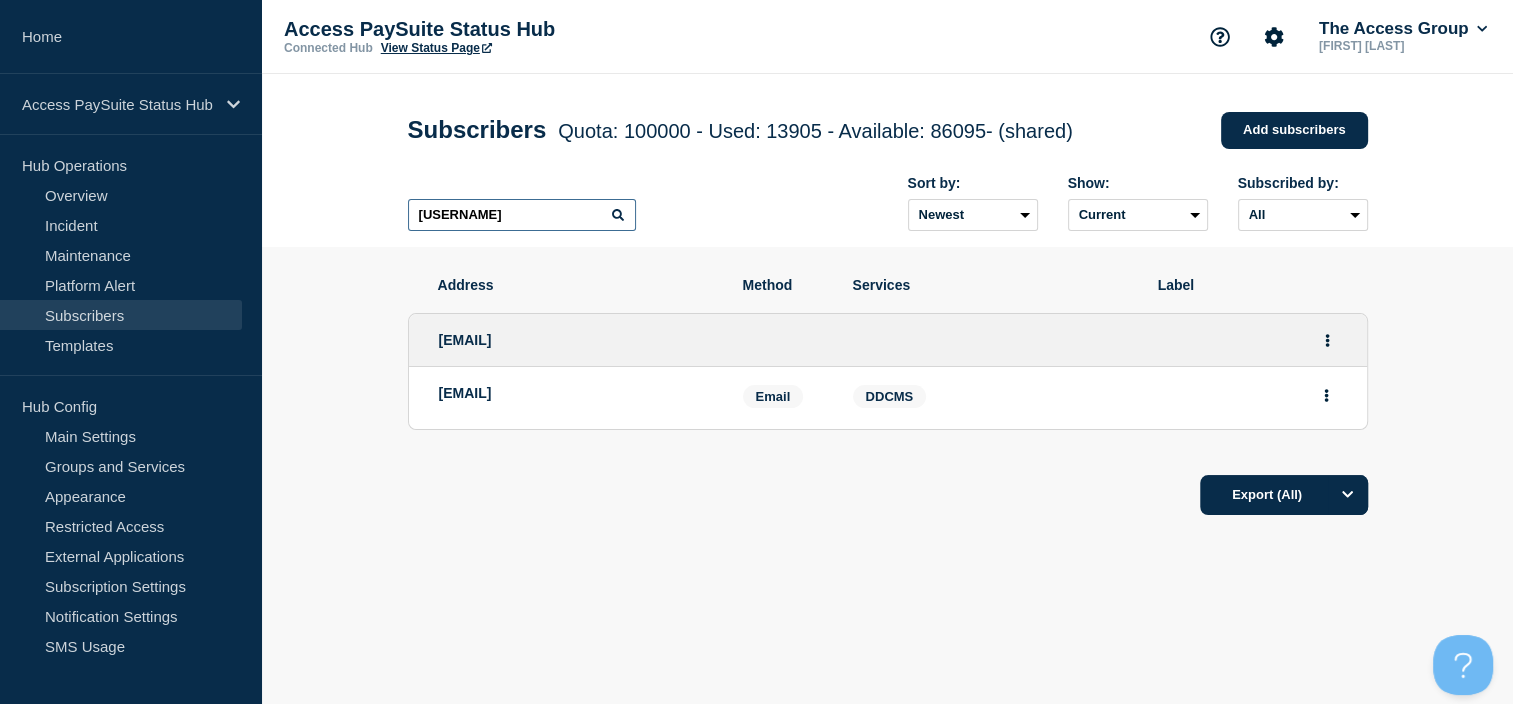 drag, startPoint x: 543, startPoint y: 216, endPoint x: 364, endPoint y: 222, distance: 179.10052 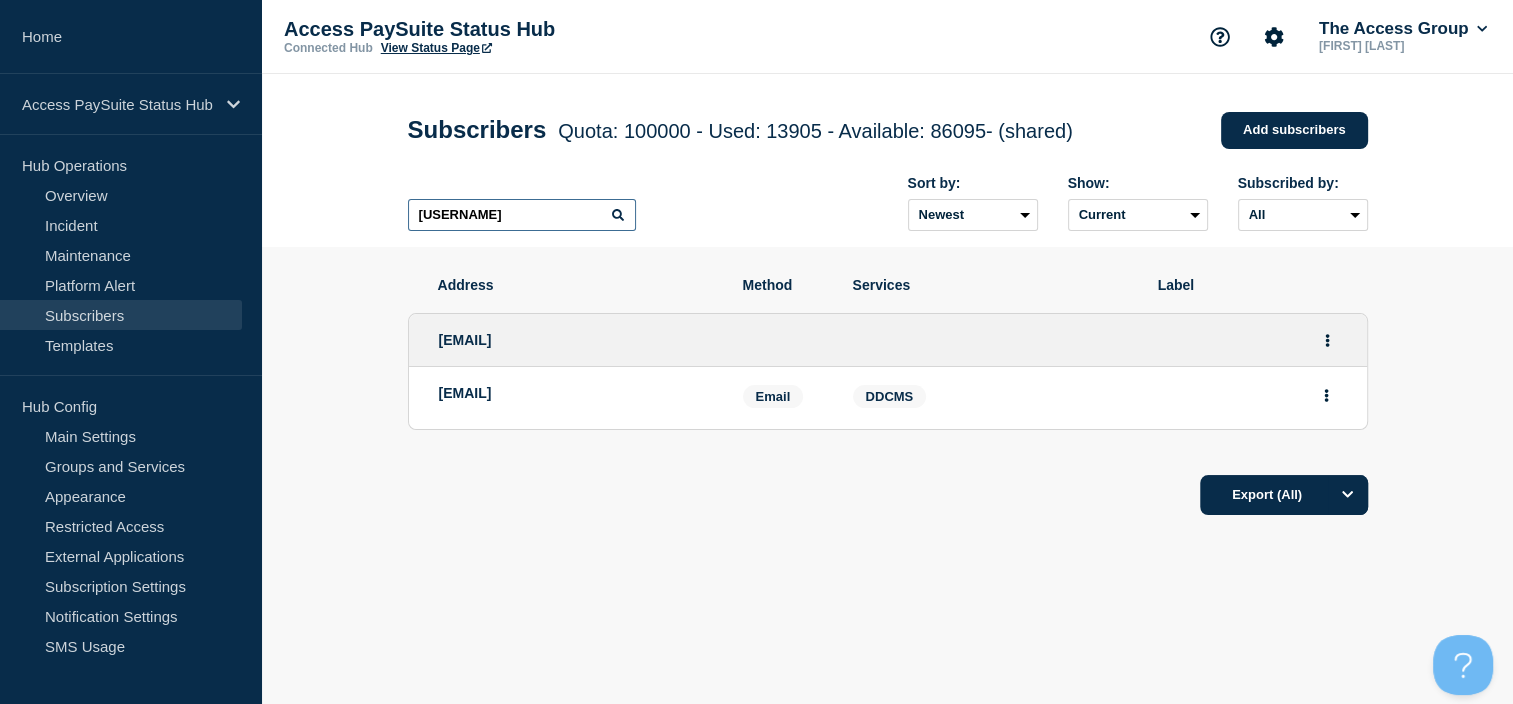 click on "Subscribers  Quota: 100000 - Used: 13905 - Available: 86095  - (shared) Quota Used Available 100000 13905 86095 (shared) Add subscribers [USERNAME] Sort by:  Newest Oldest Show:  Current Deleted Recently deleted Subscribed by:  All Email SMS" at bounding box center (887, 160) 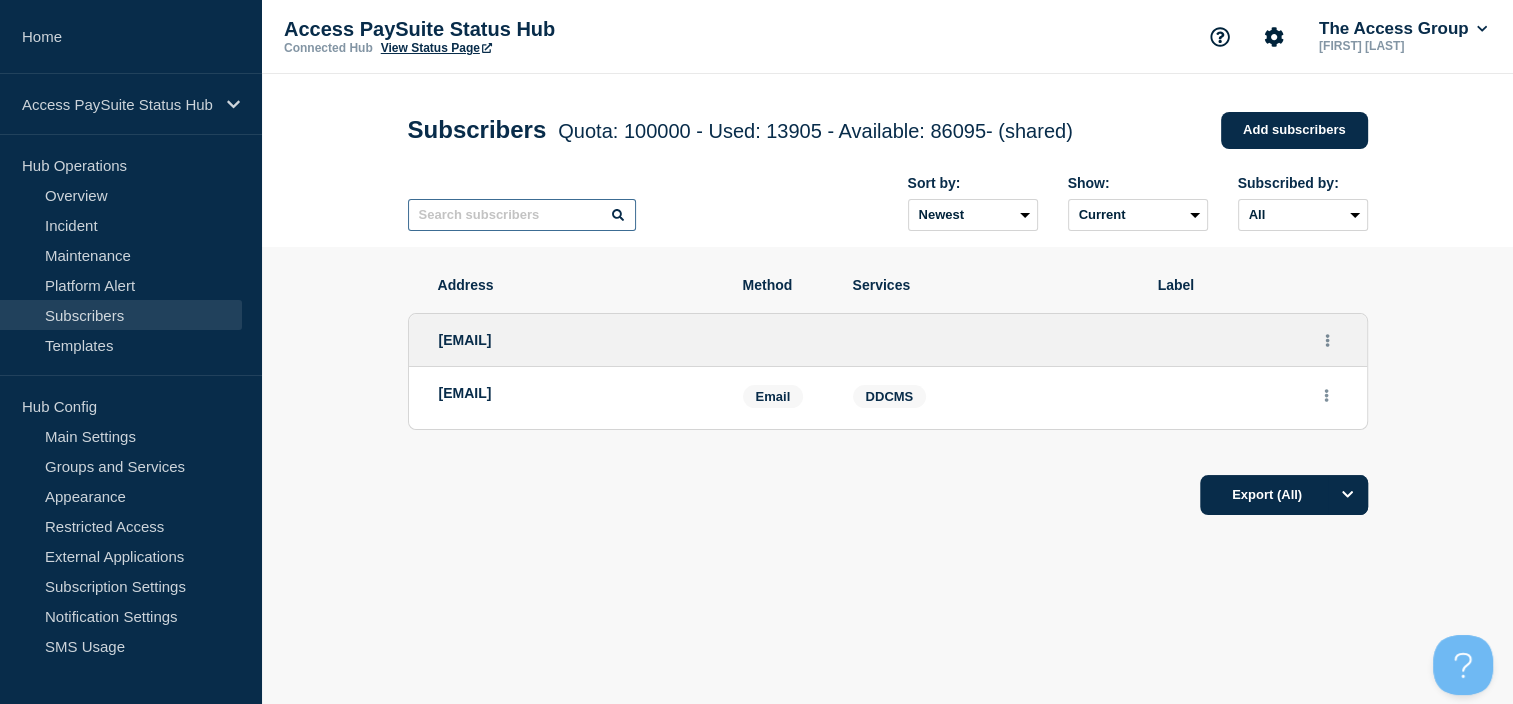 click at bounding box center (522, 215) 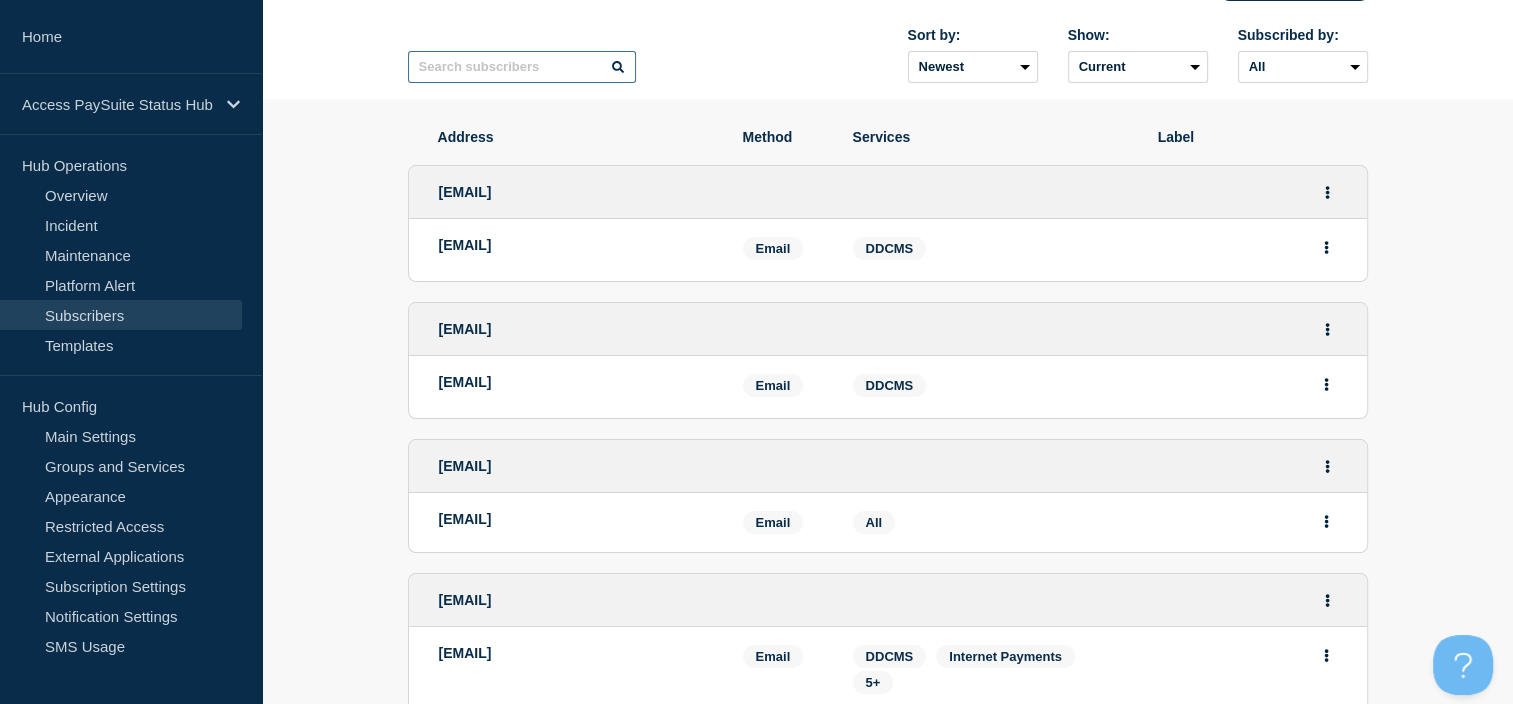 scroll, scrollTop: 150, scrollLeft: 0, axis: vertical 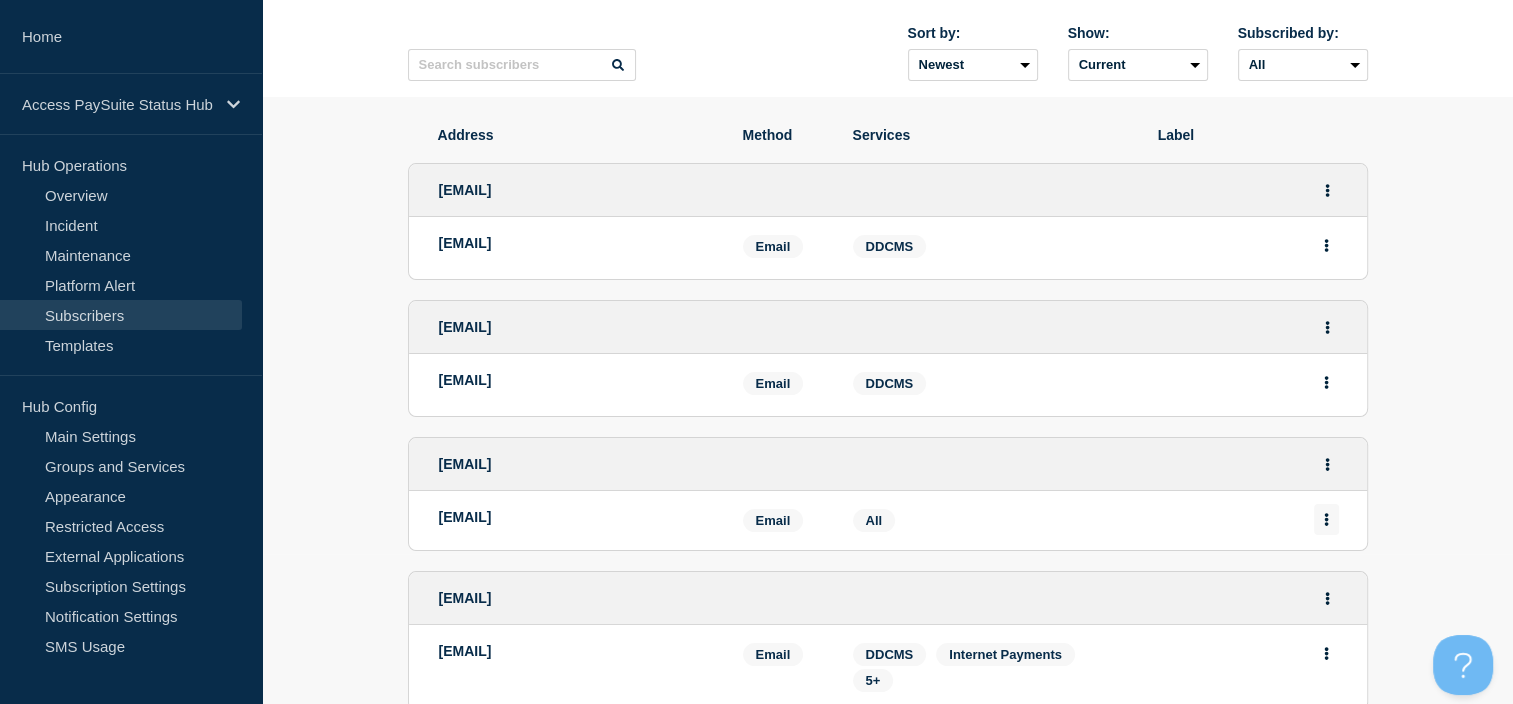 click 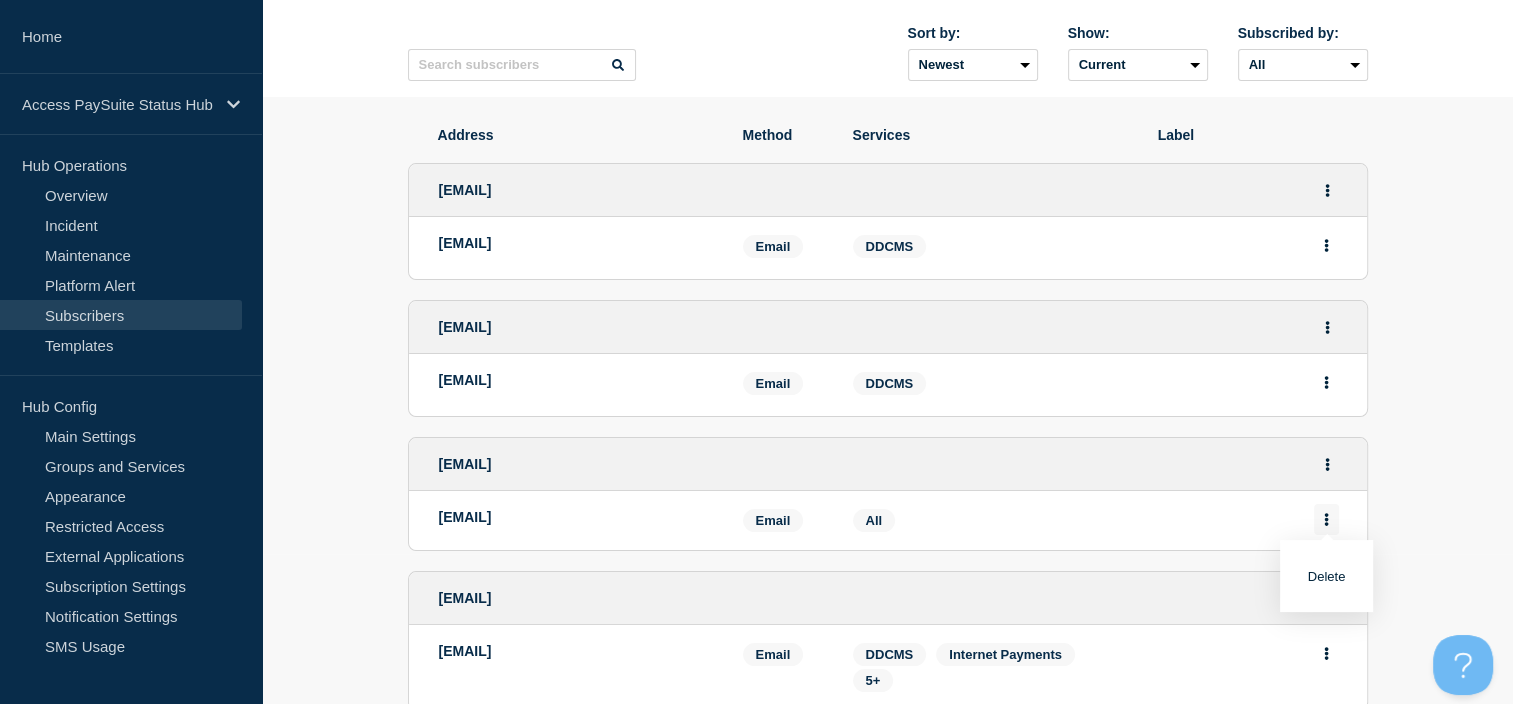 click 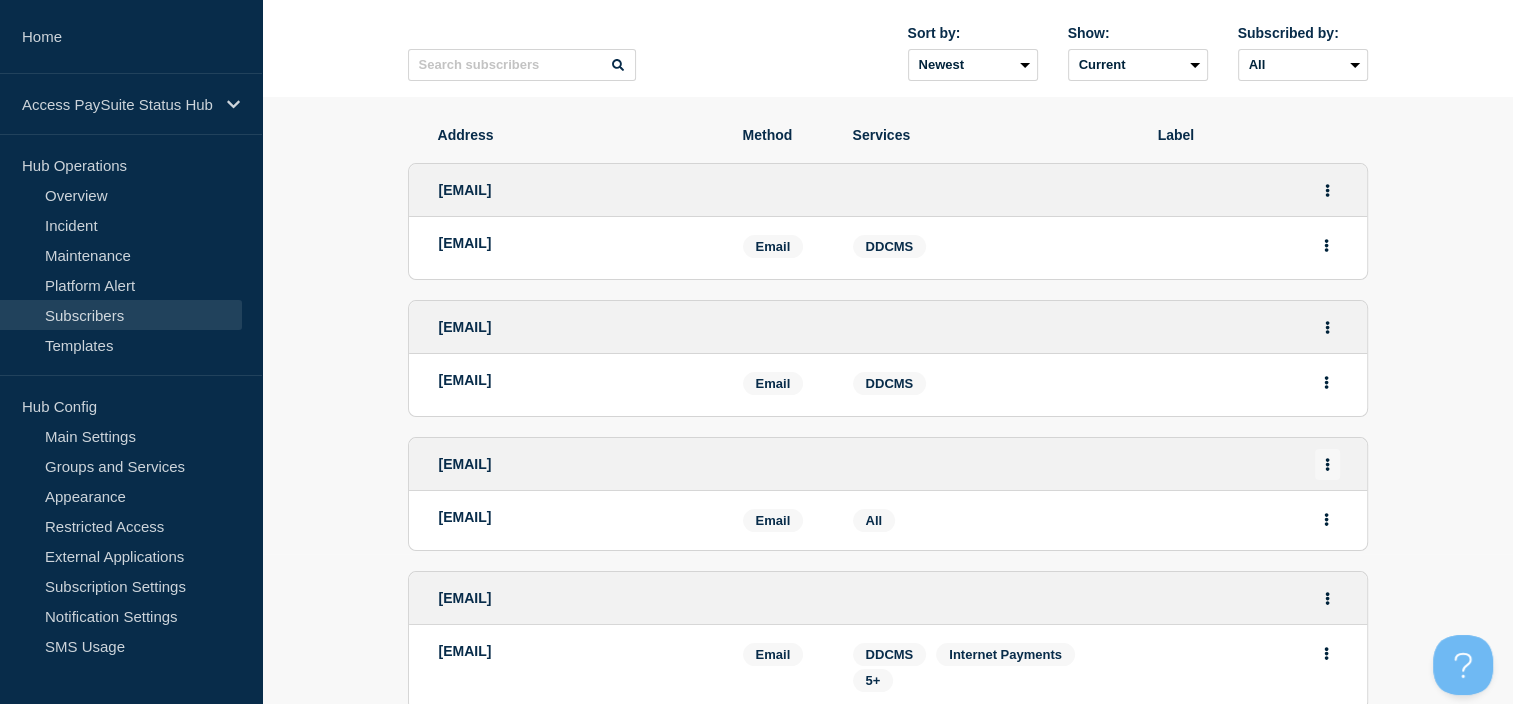 click 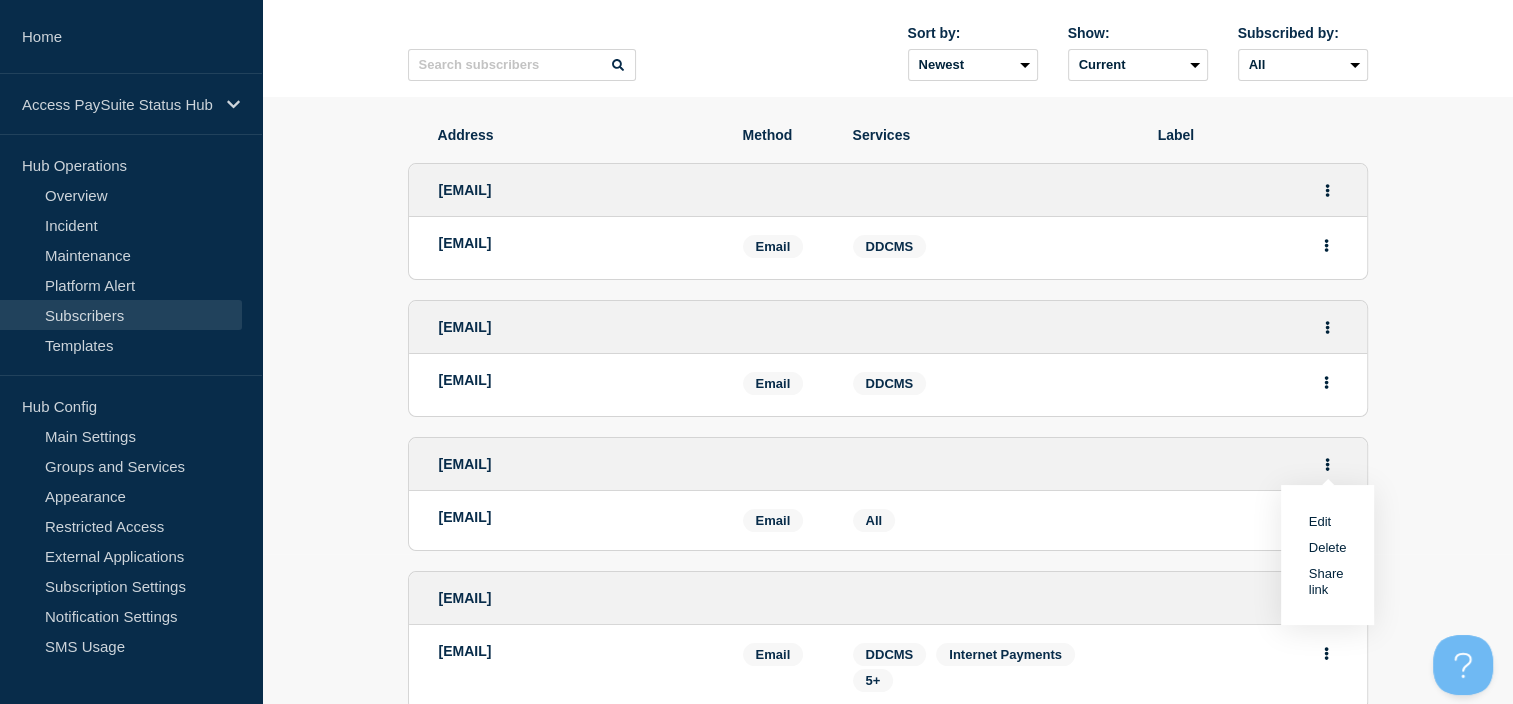 drag, startPoint x: 1329, startPoint y: 532, endPoint x: 1300, endPoint y: 532, distance: 29 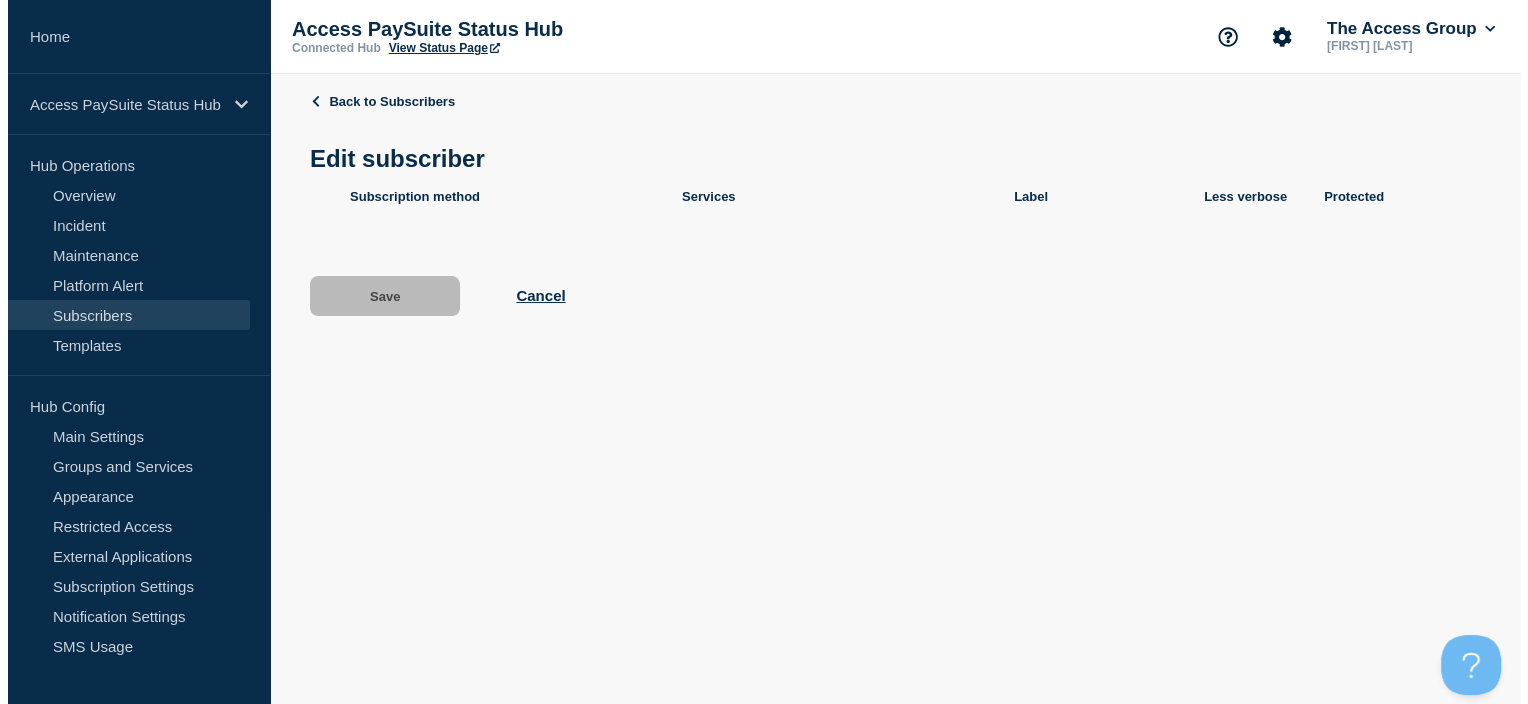 scroll, scrollTop: 0, scrollLeft: 0, axis: both 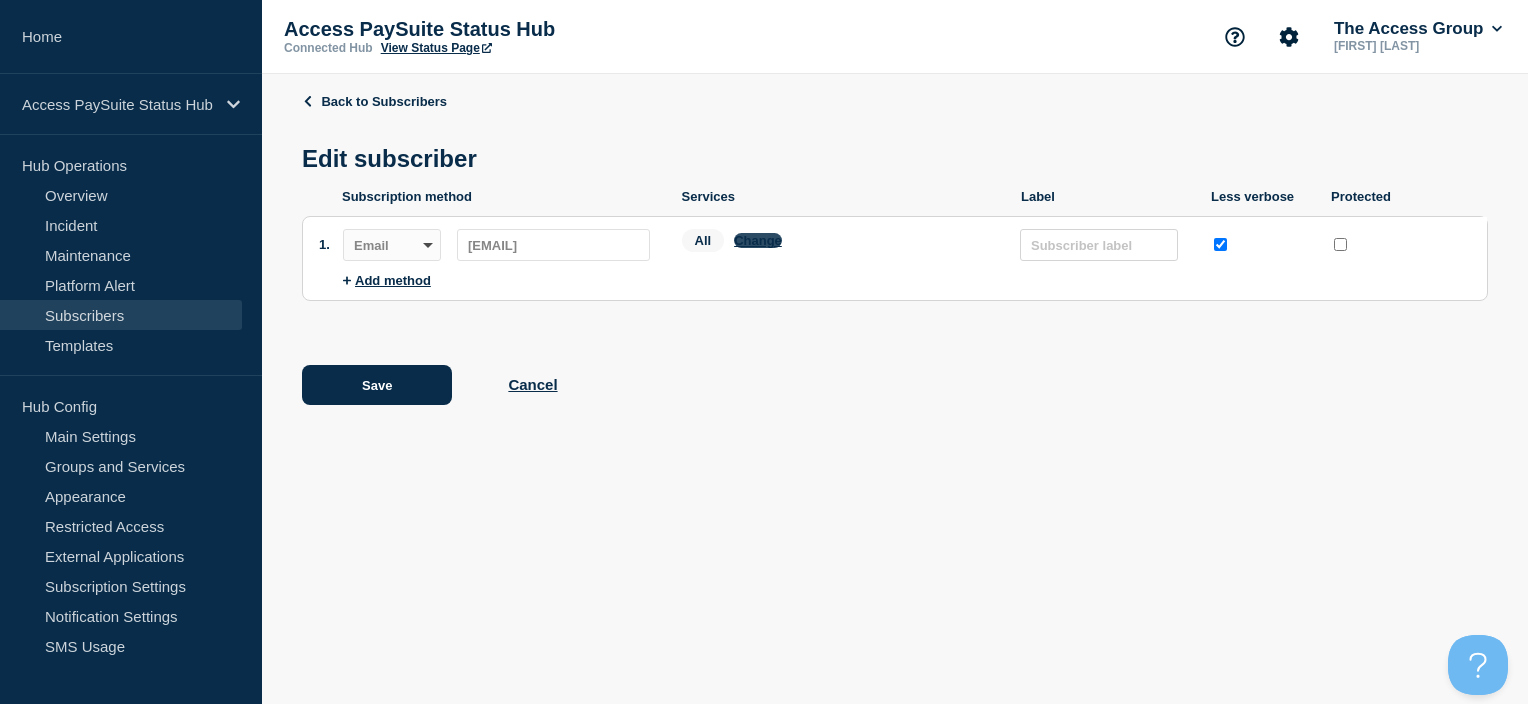 click on "Change" at bounding box center (758, 240) 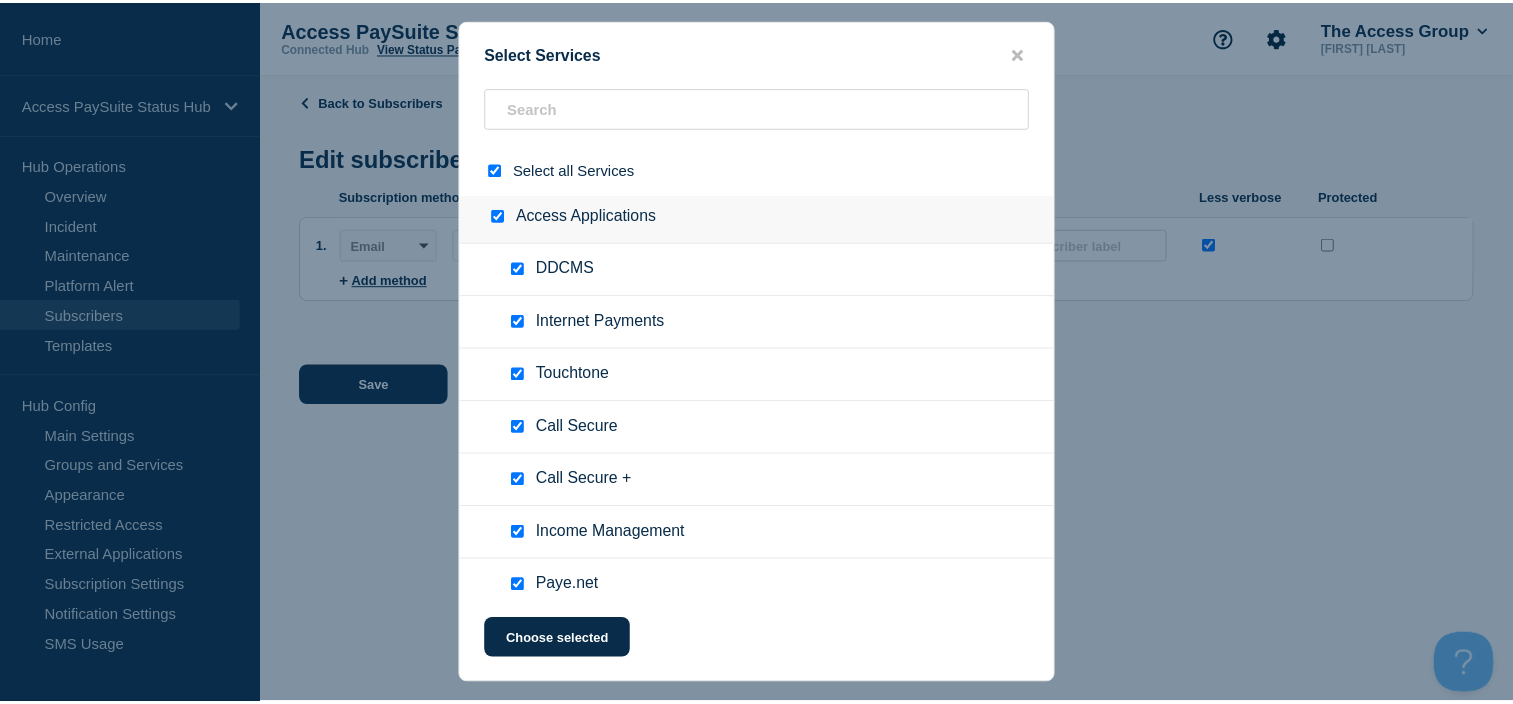 scroll, scrollTop: 0, scrollLeft: 0, axis: both 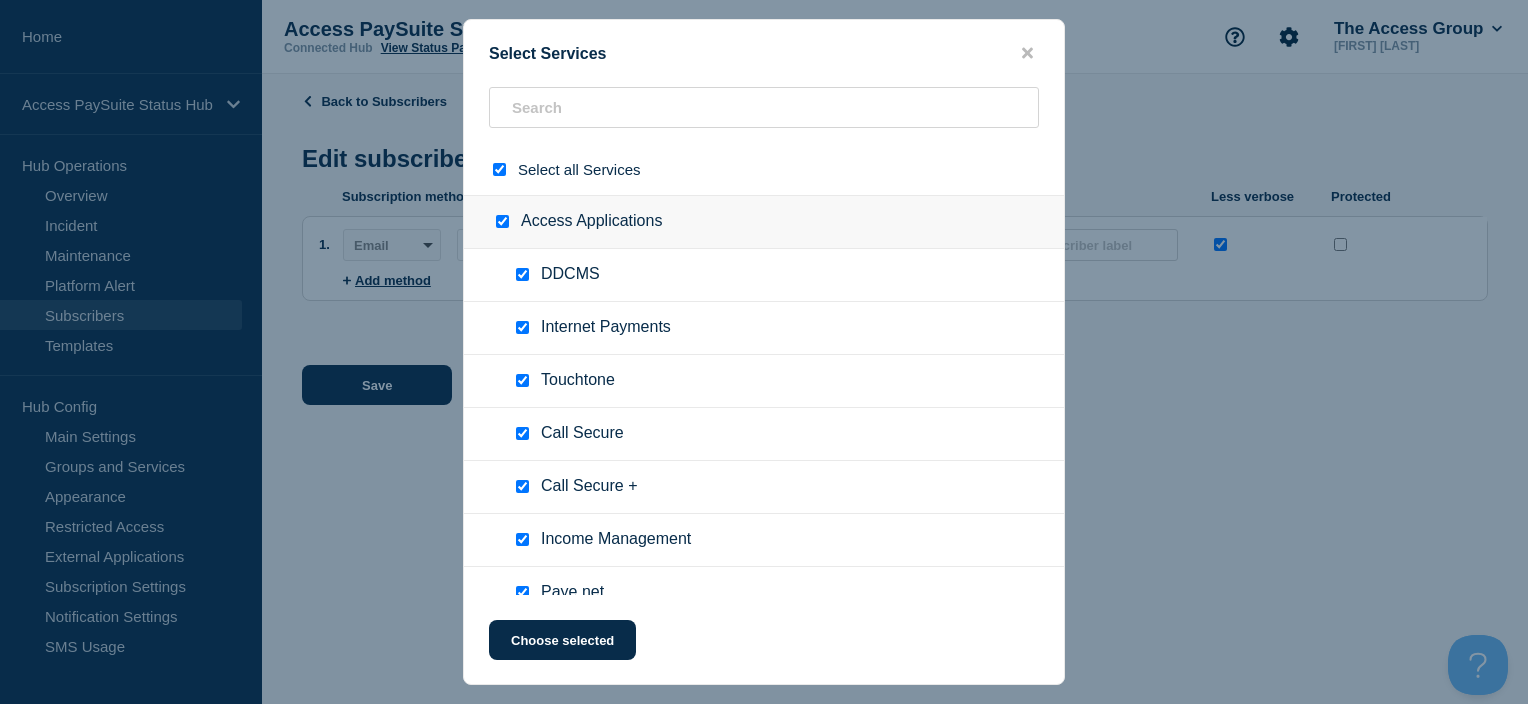 click at bounding box center [764, 352] 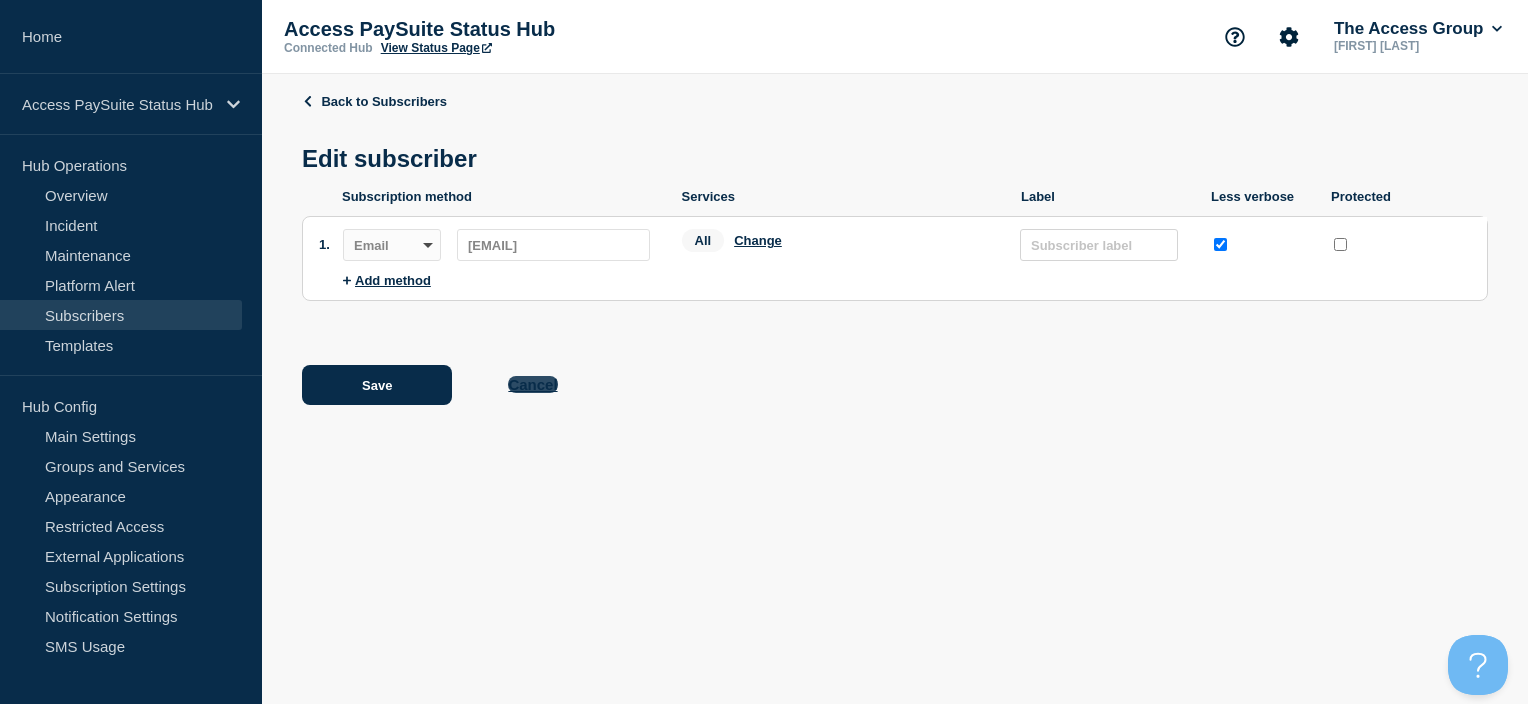 click on "Cancel" 